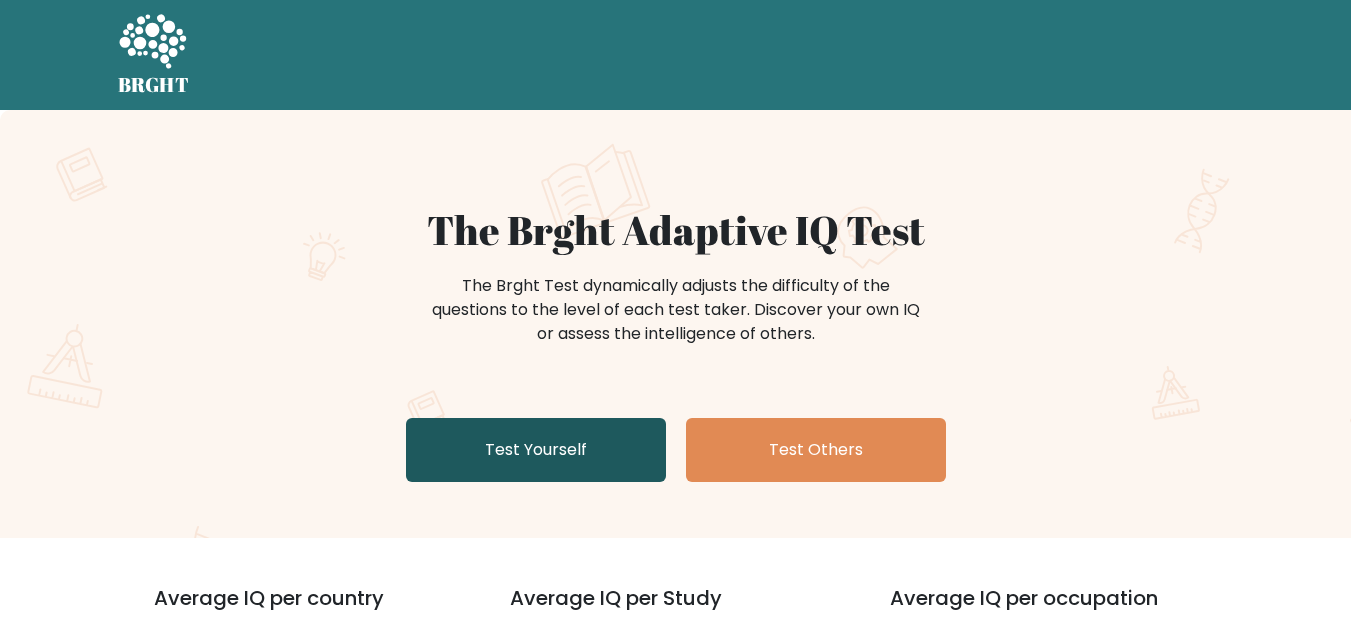scroll, scrollTop: 0, scrollLeft: 0, axis: both 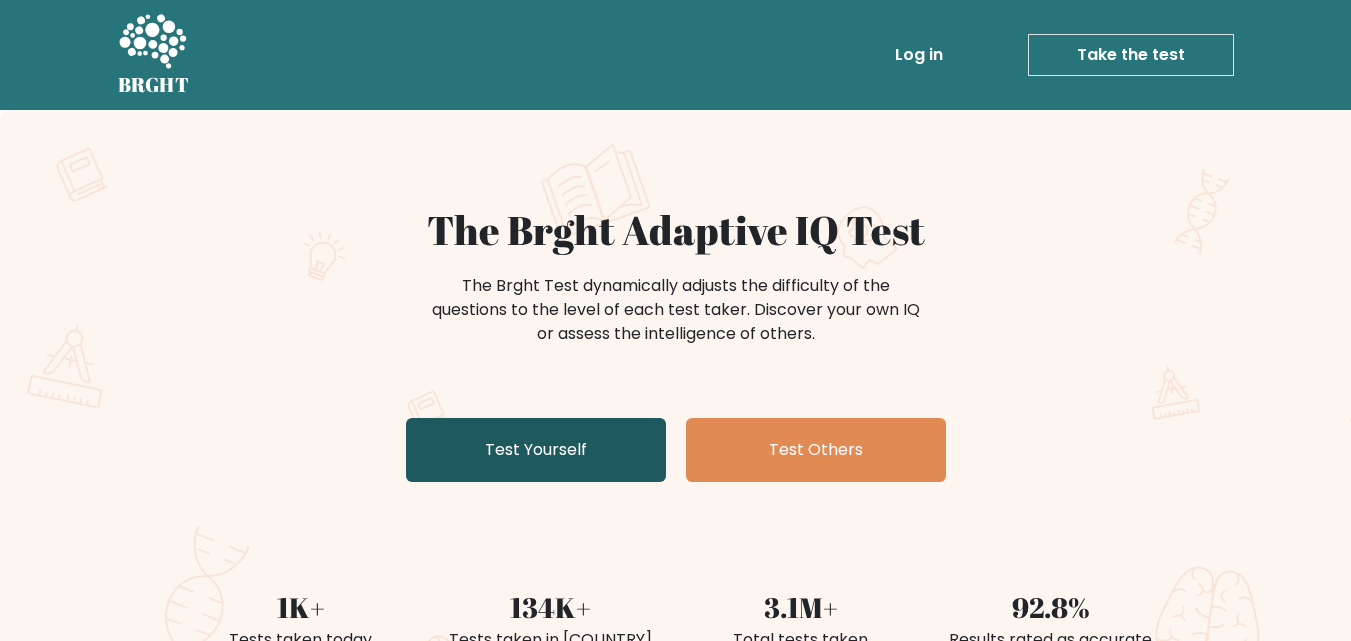 click on "Test Yourself" at bounding box center [536, 450] 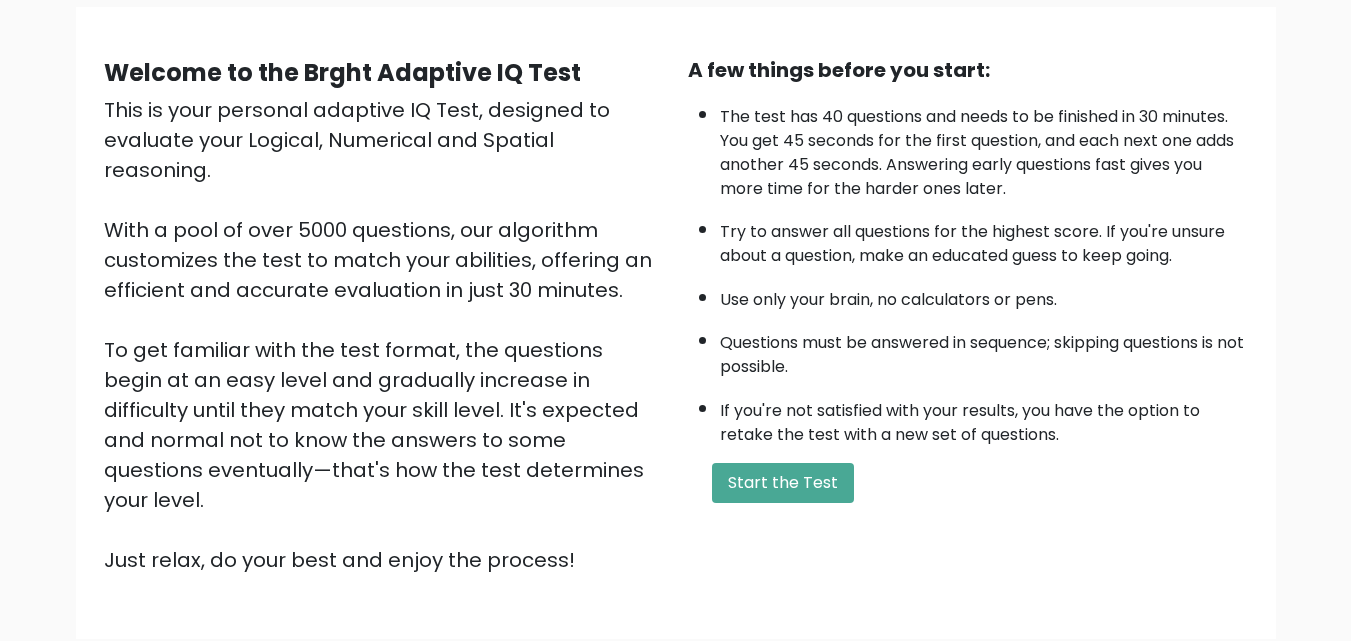 scroll, scrollTop: 275, scrollLeft: 0, axis: vertical 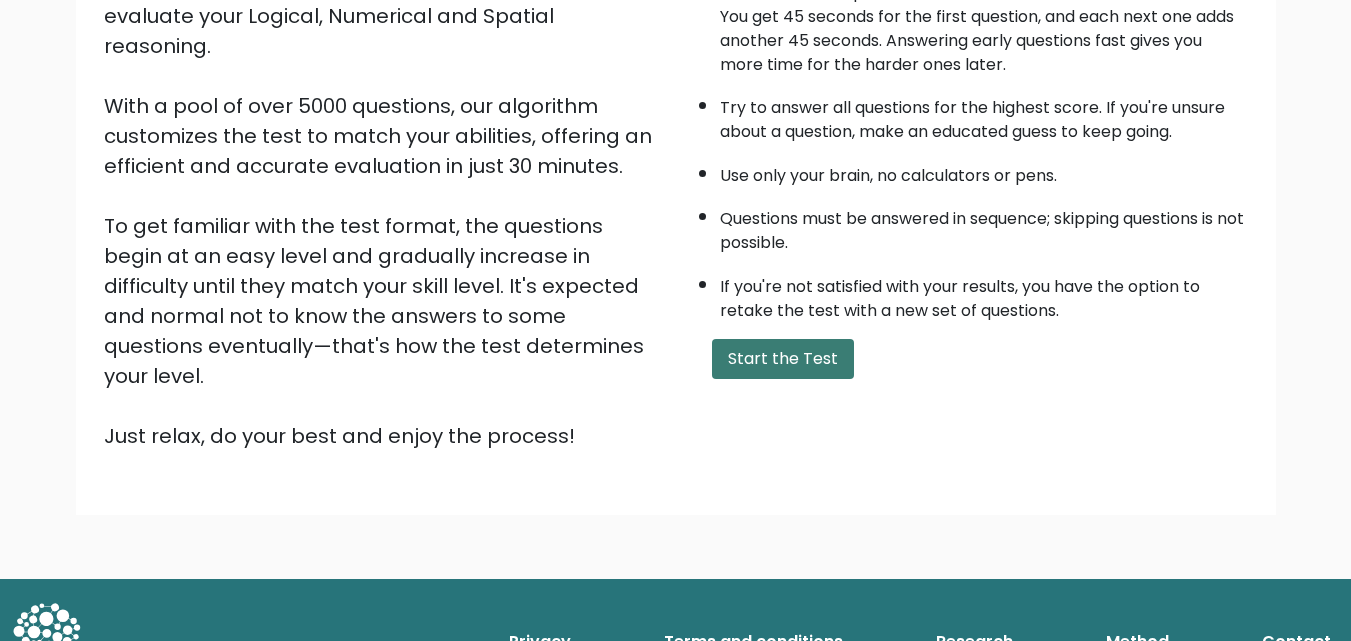click on "Start the Test" at bounding box center (783, 359) 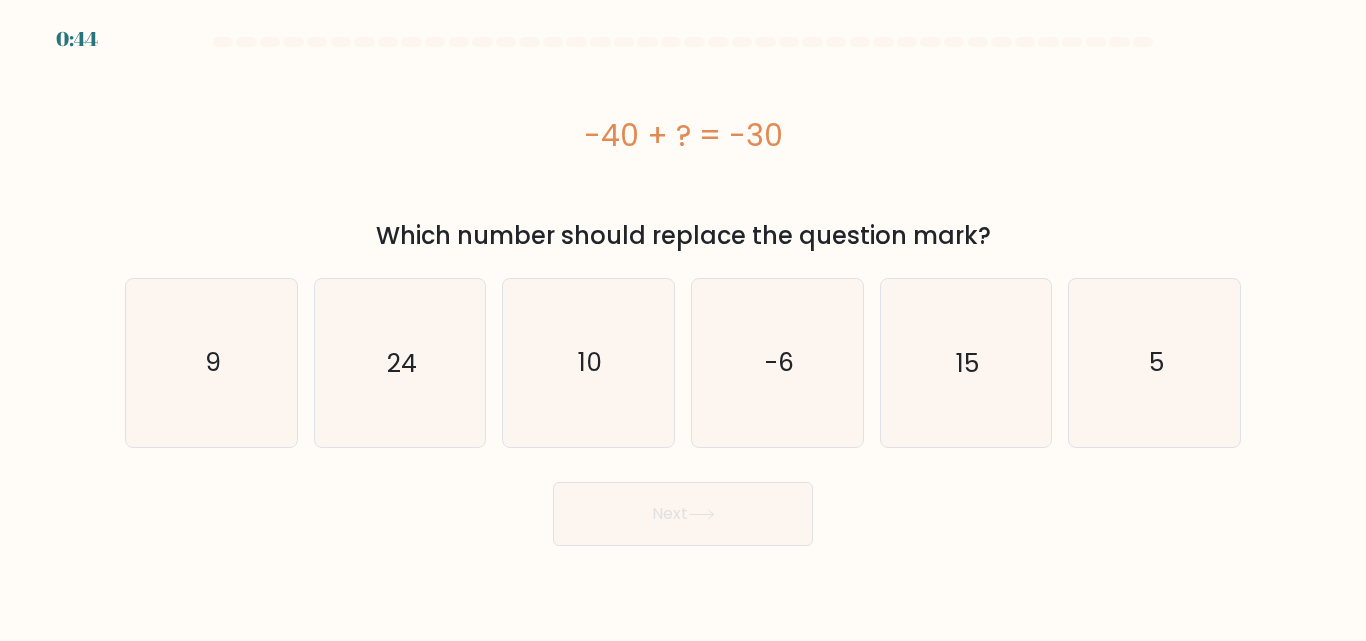 scroll, scrollTop: 0, scrollLeft: 0, axis: both 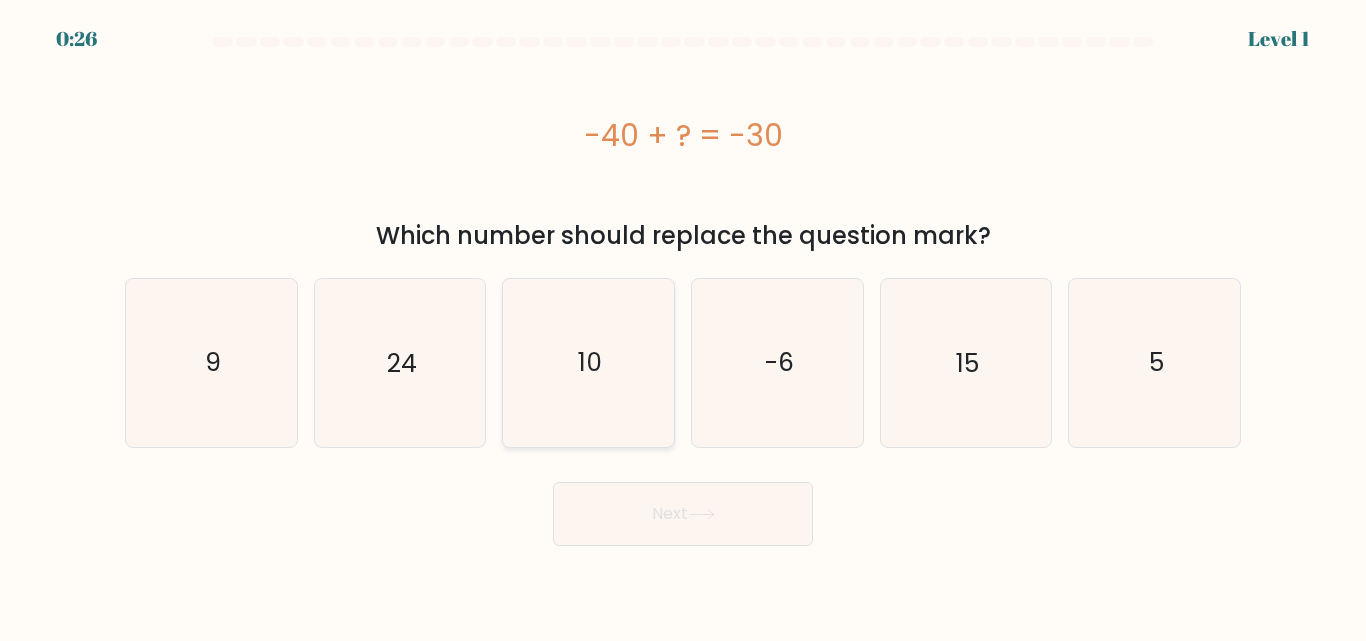 click on "10" 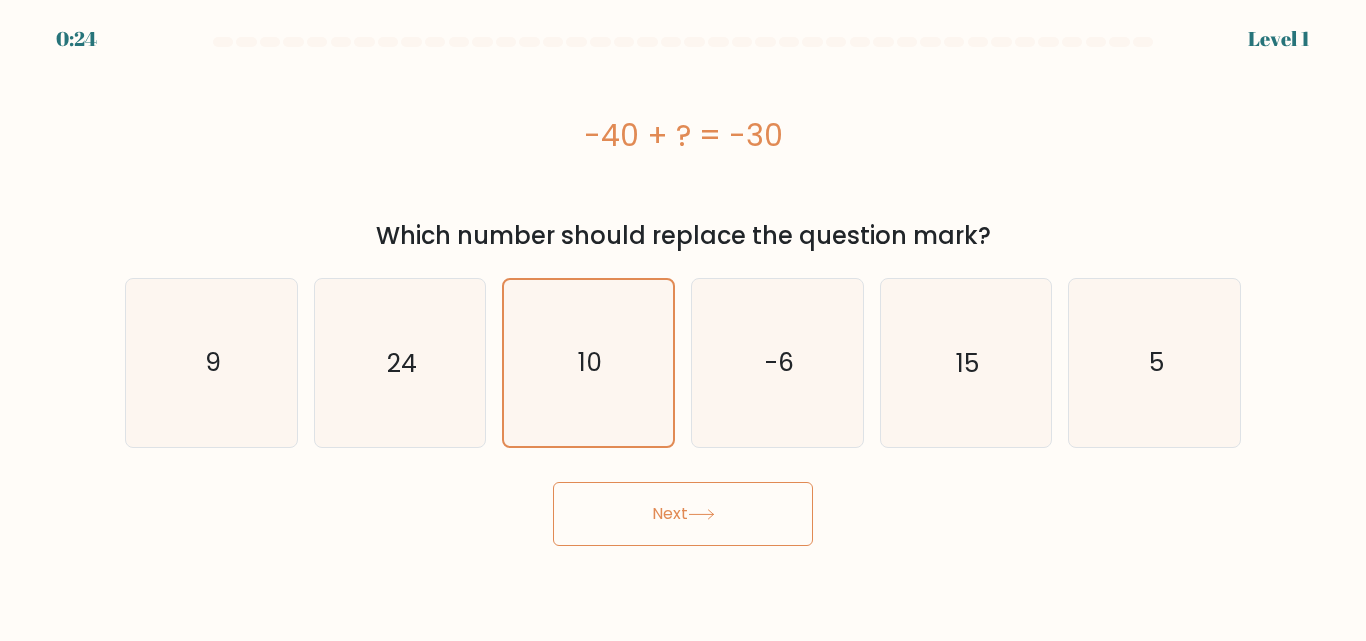 click on "Next" at bounding box center [683, 514] 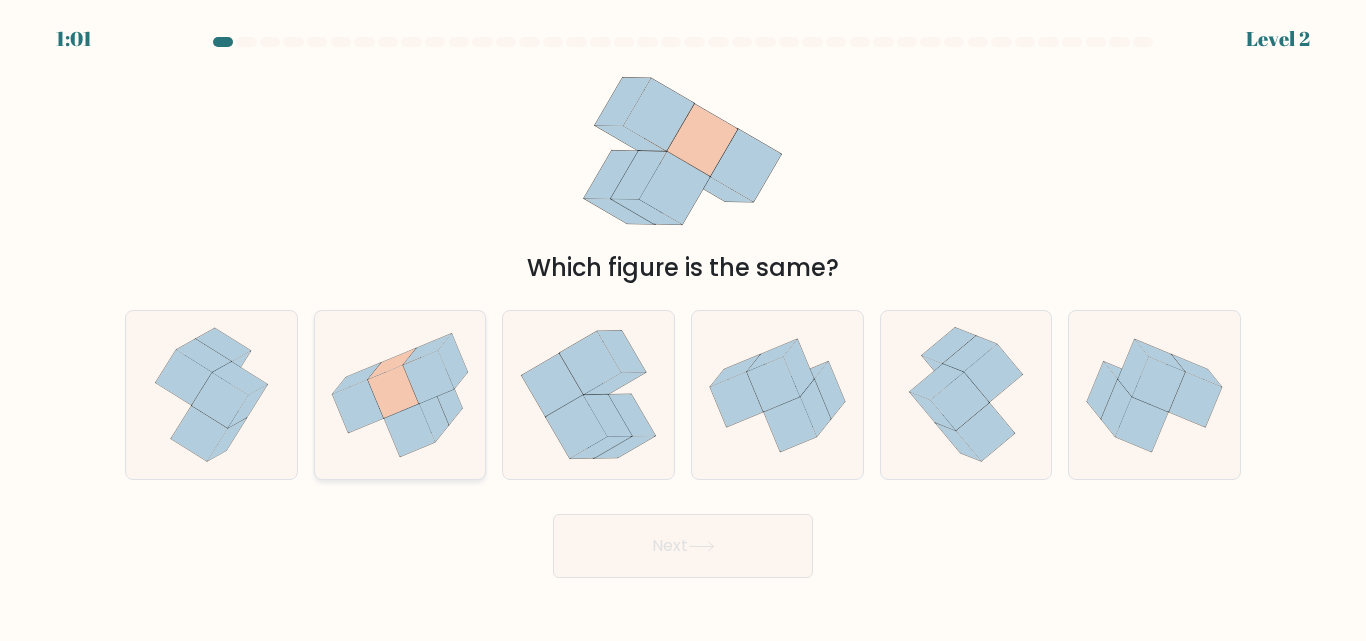 click 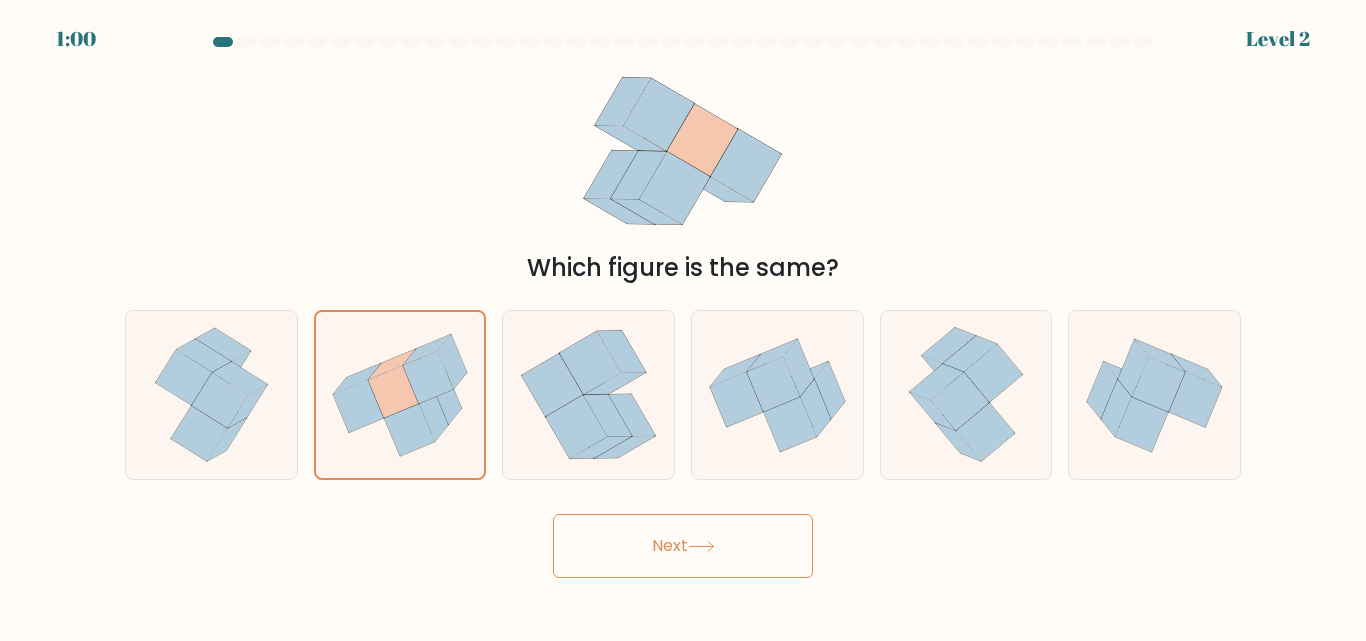 click on "Next" at bounding box center (683, 546) 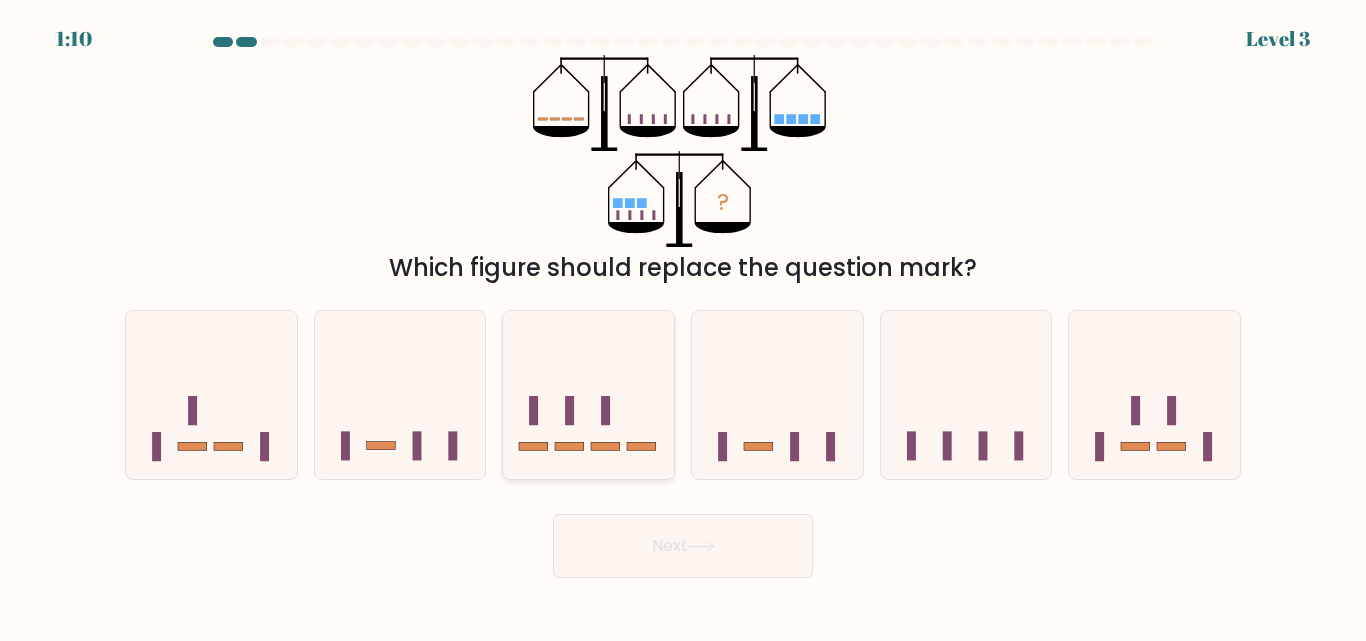 click 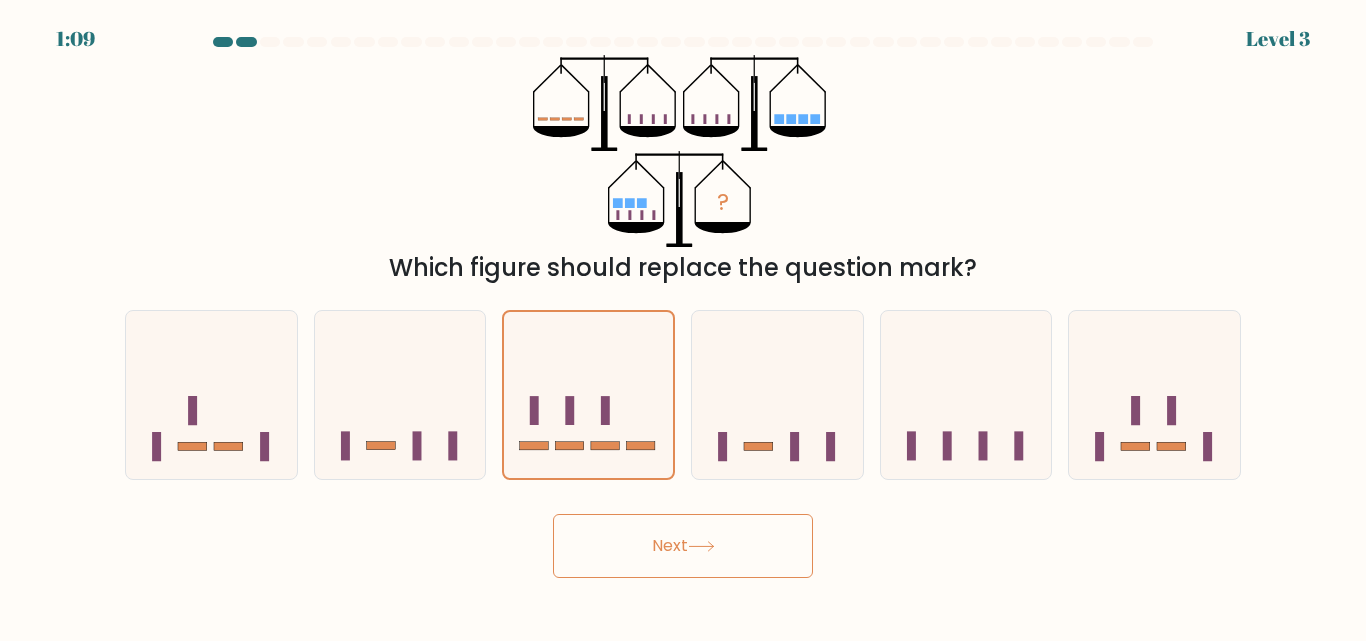 click on "Next" at bounding box center (683, 546) 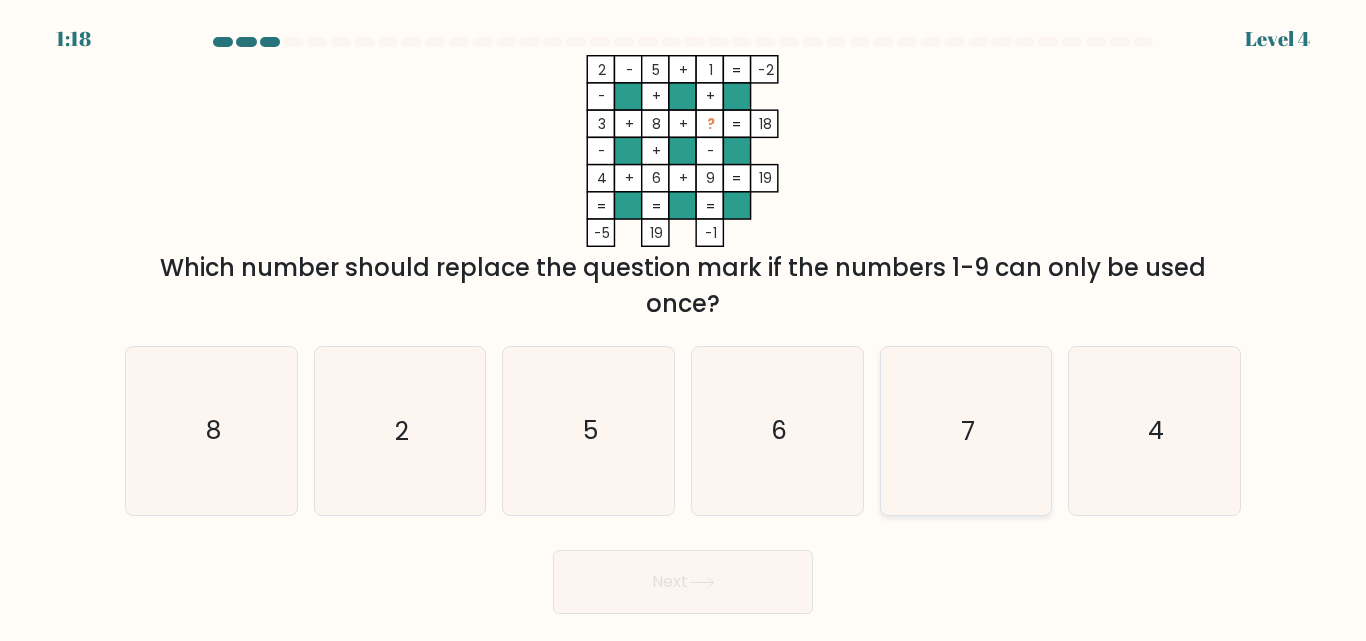 click on "7" 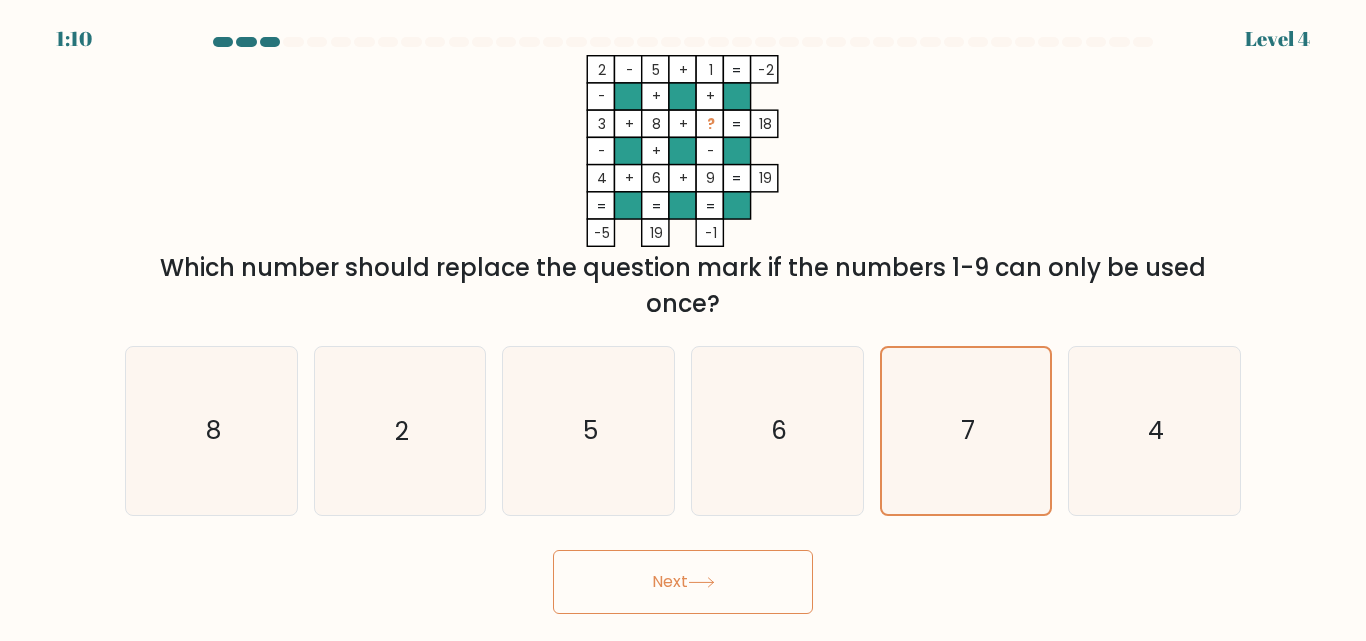 click on "Next" at bounding box center (683, 582) 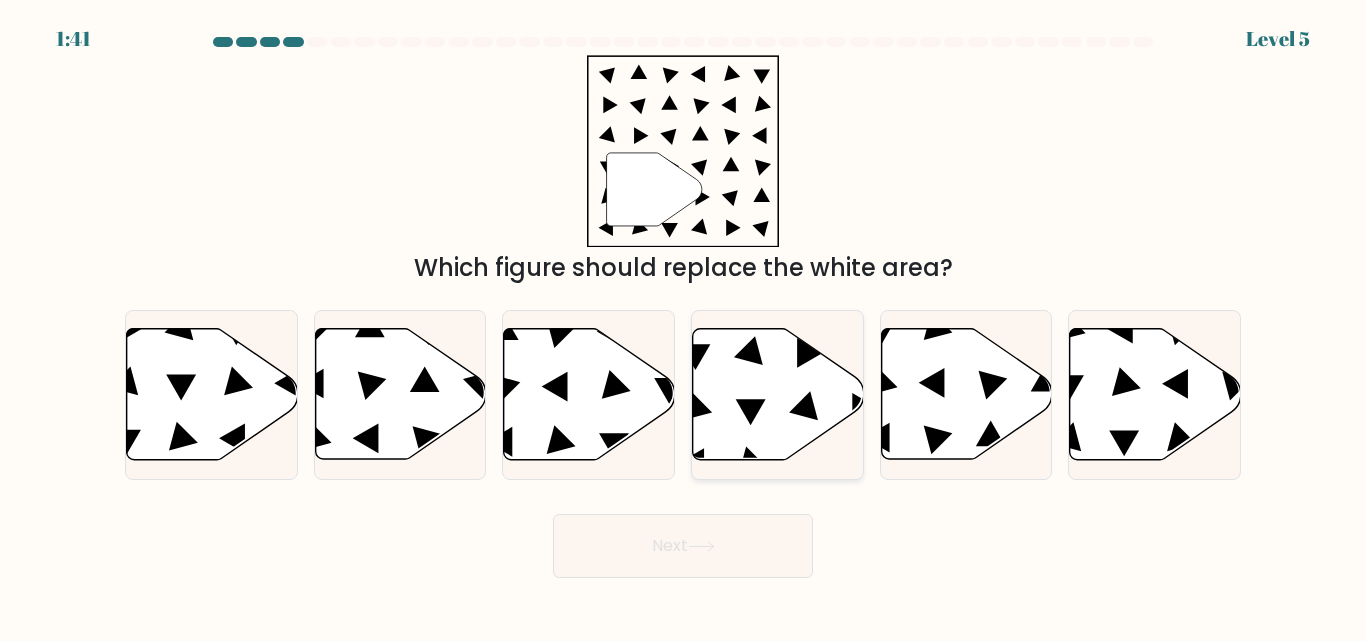 click 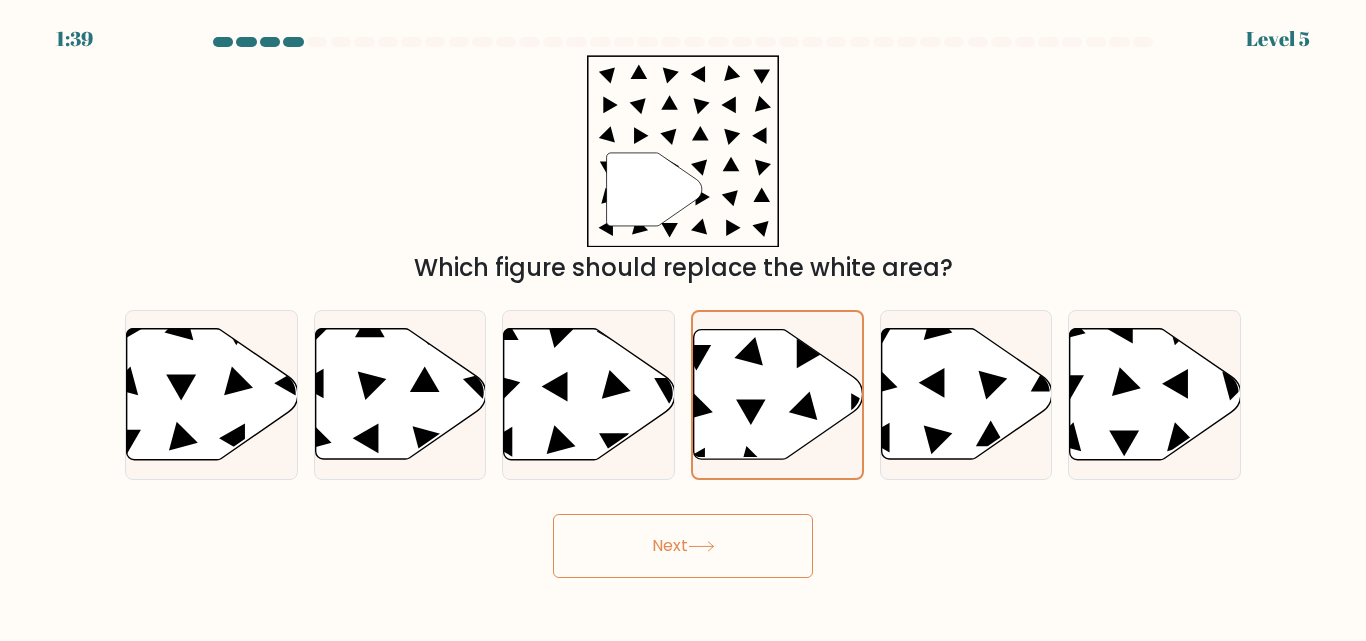 click on "Next" at bounding box center [683, 546] 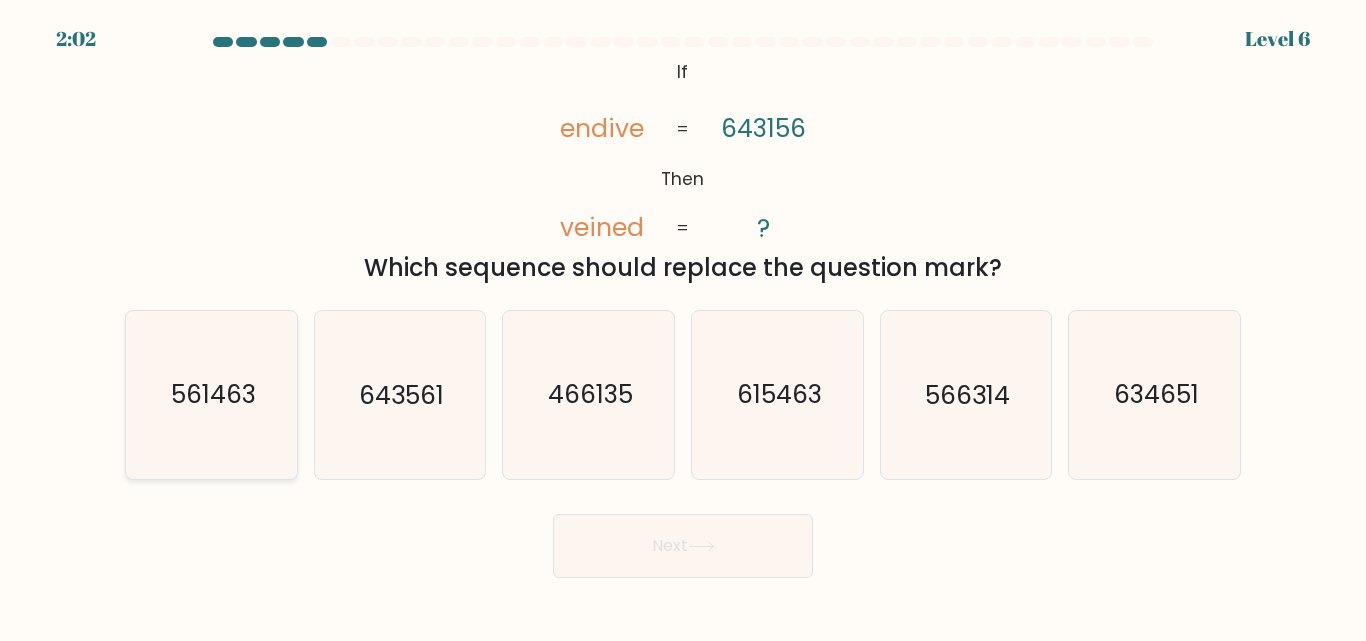 click on "561463" 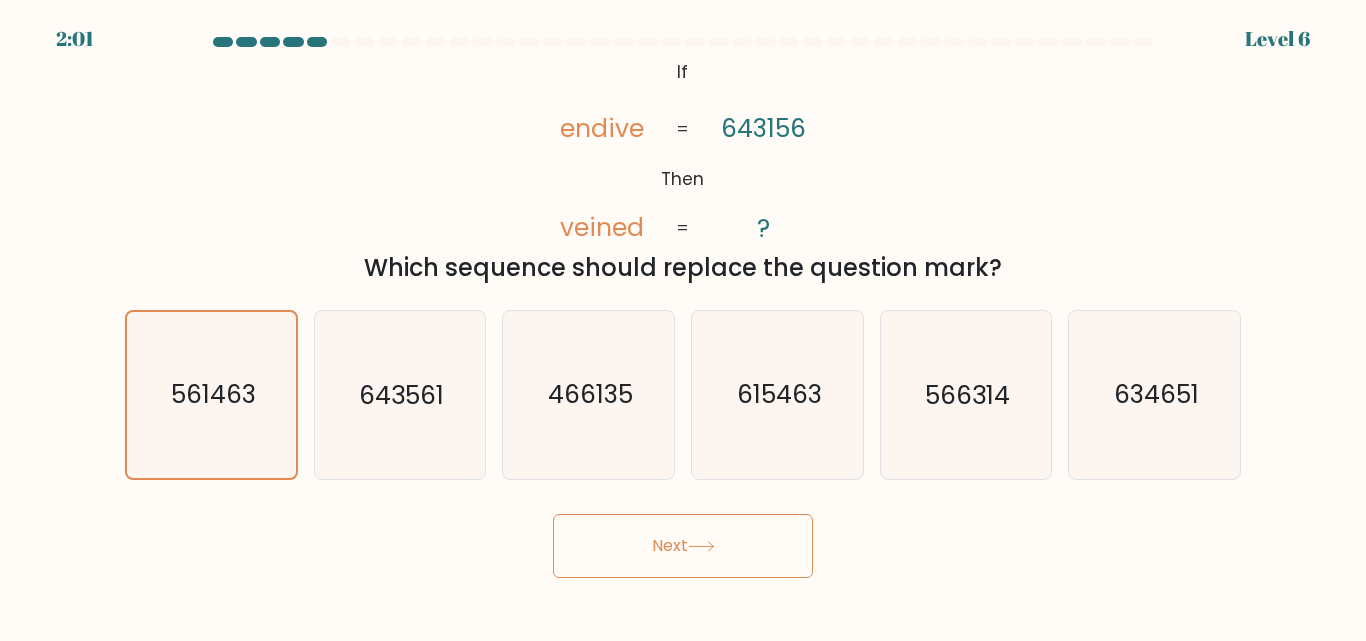 click on "Next" at bounding box center (683, 546) 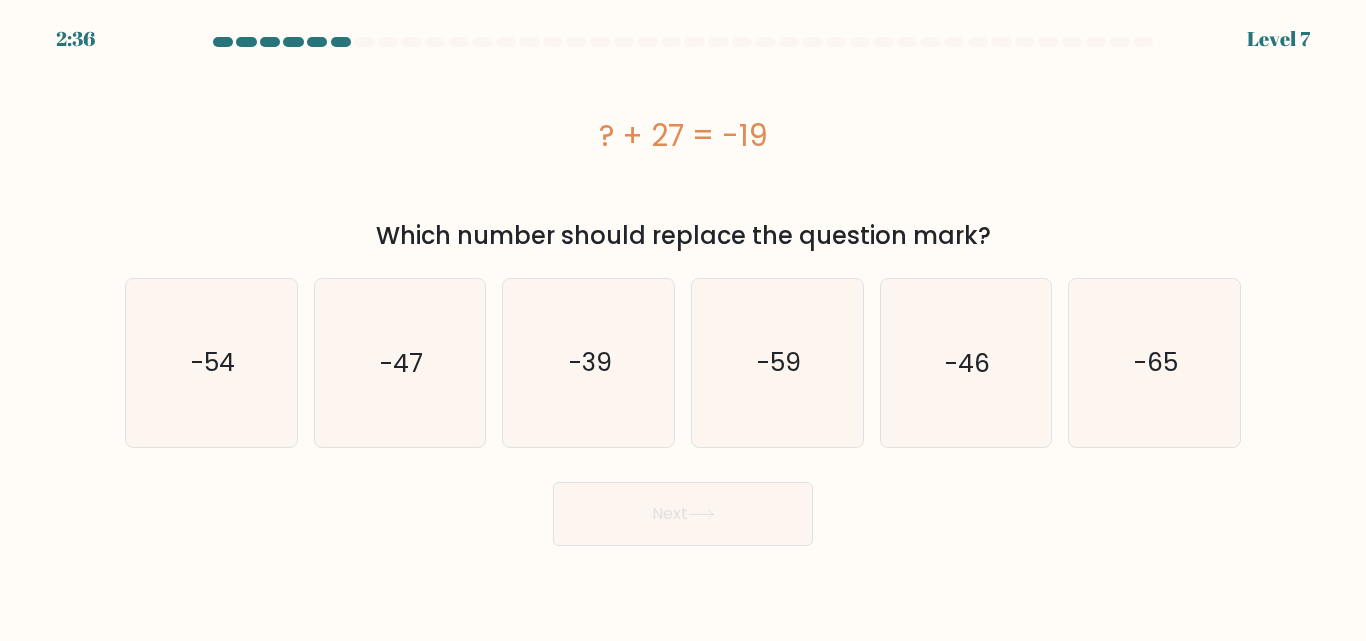 type 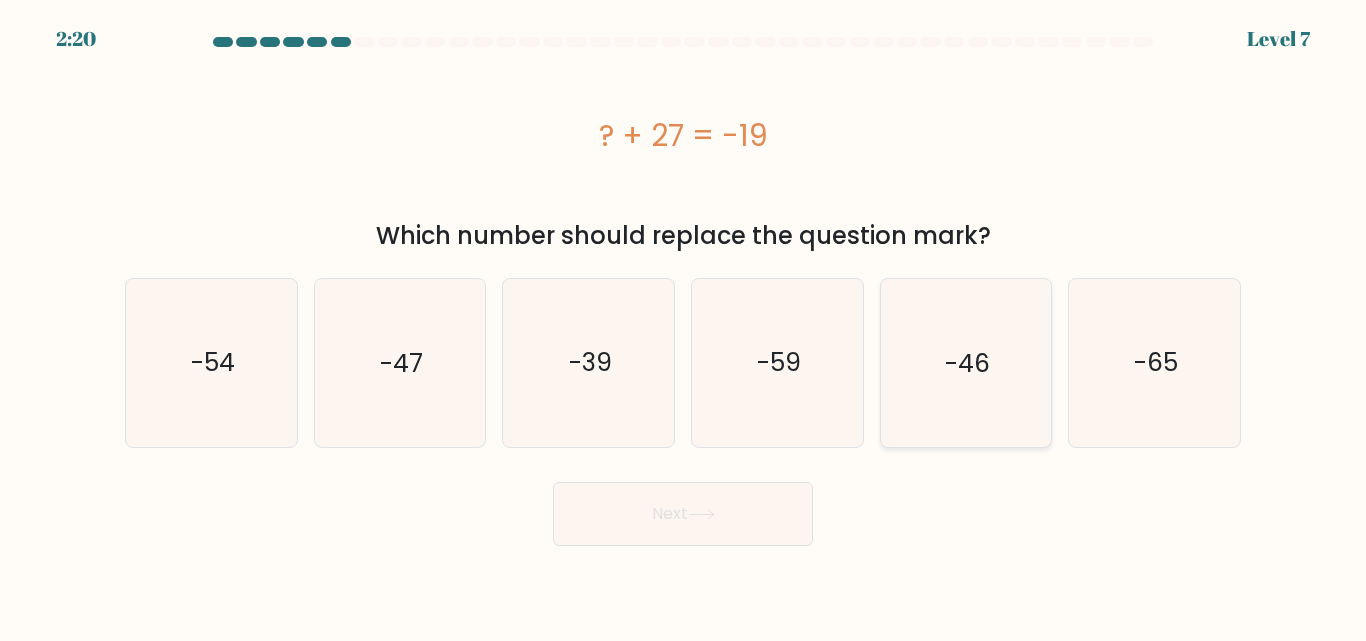 click on "-46" 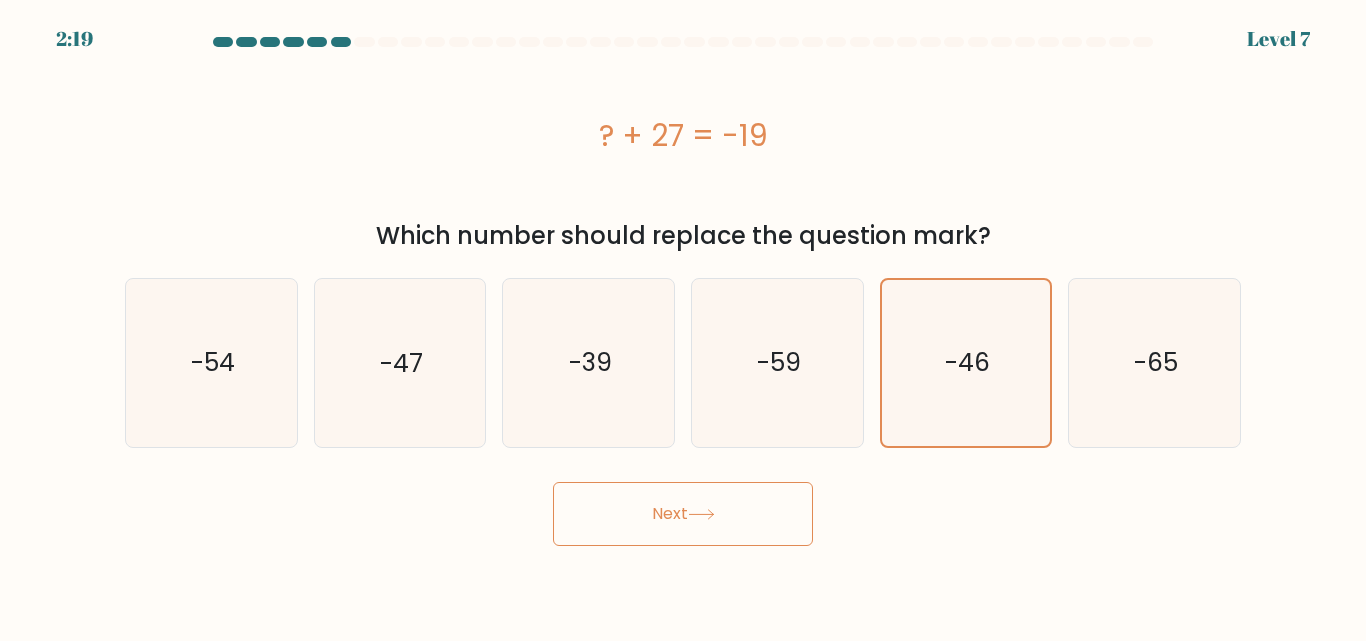 click on "Next" at bounding box center [683, 514] 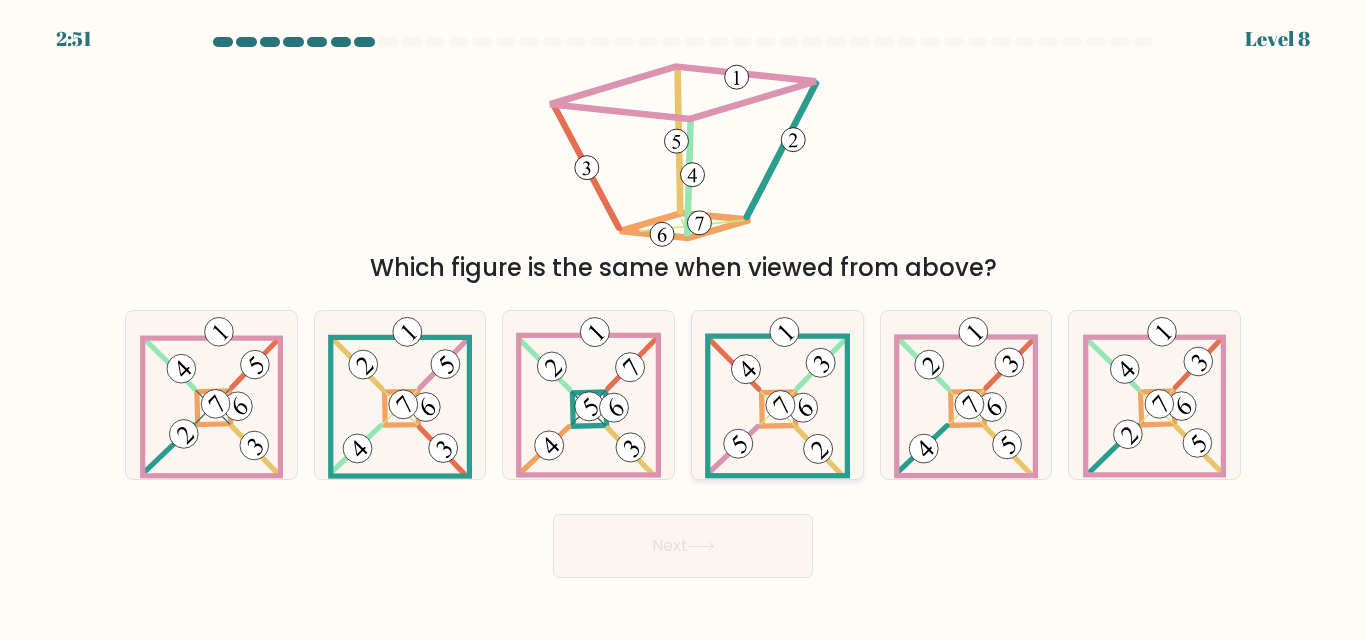 click 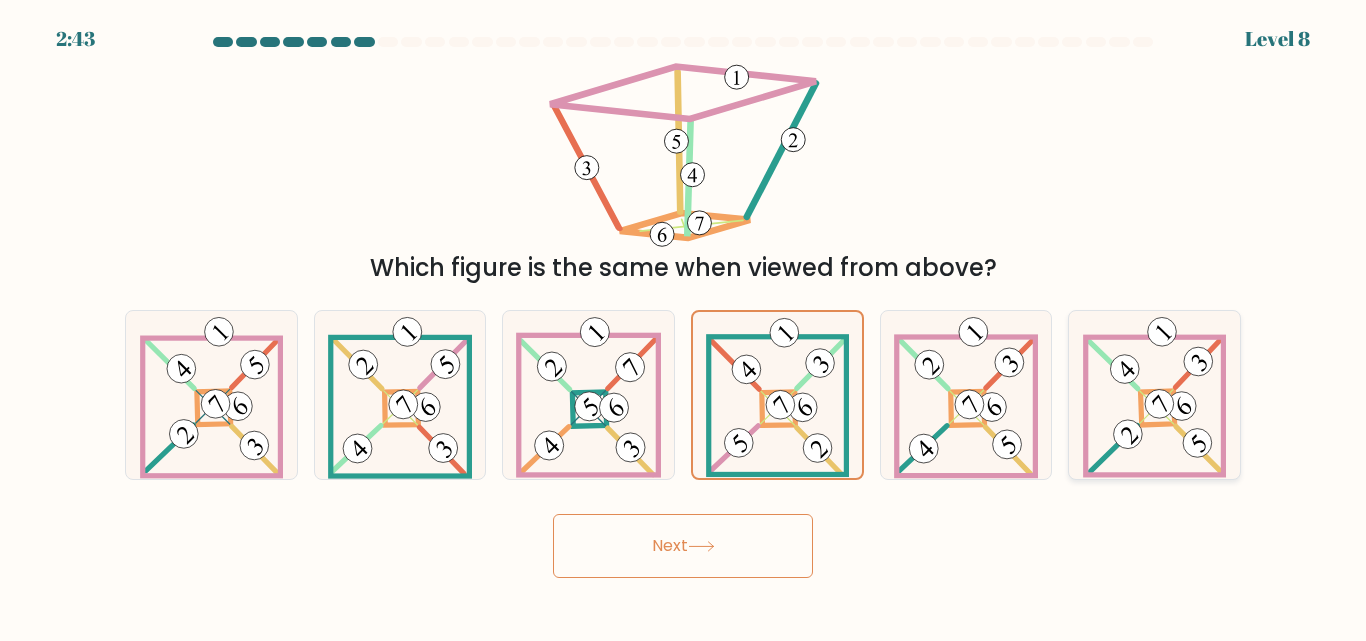 click 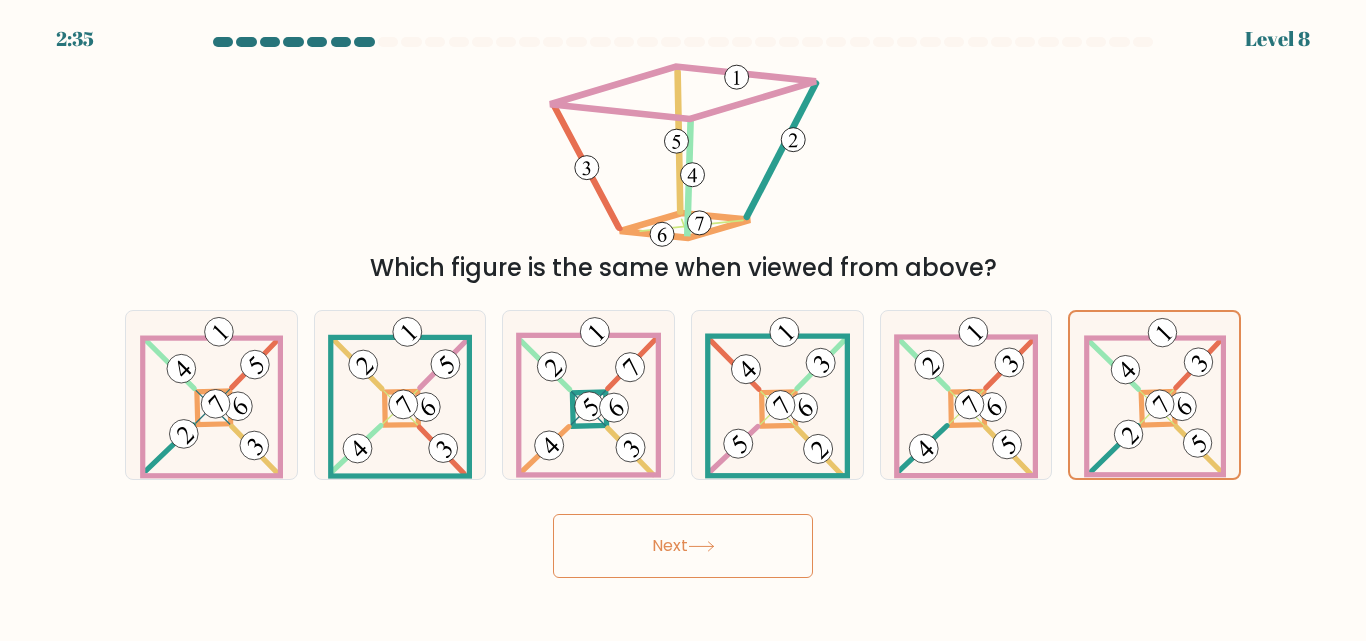 click on "Next" at bounding box center (683, 546) 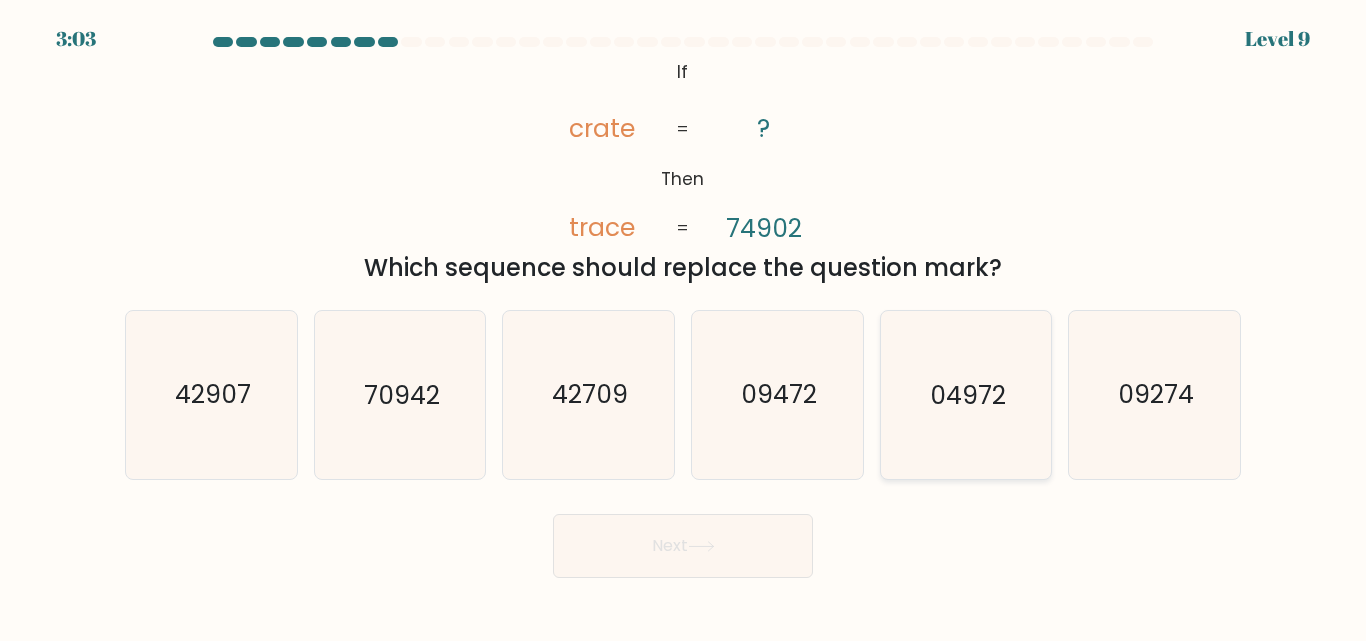 click on "04972" 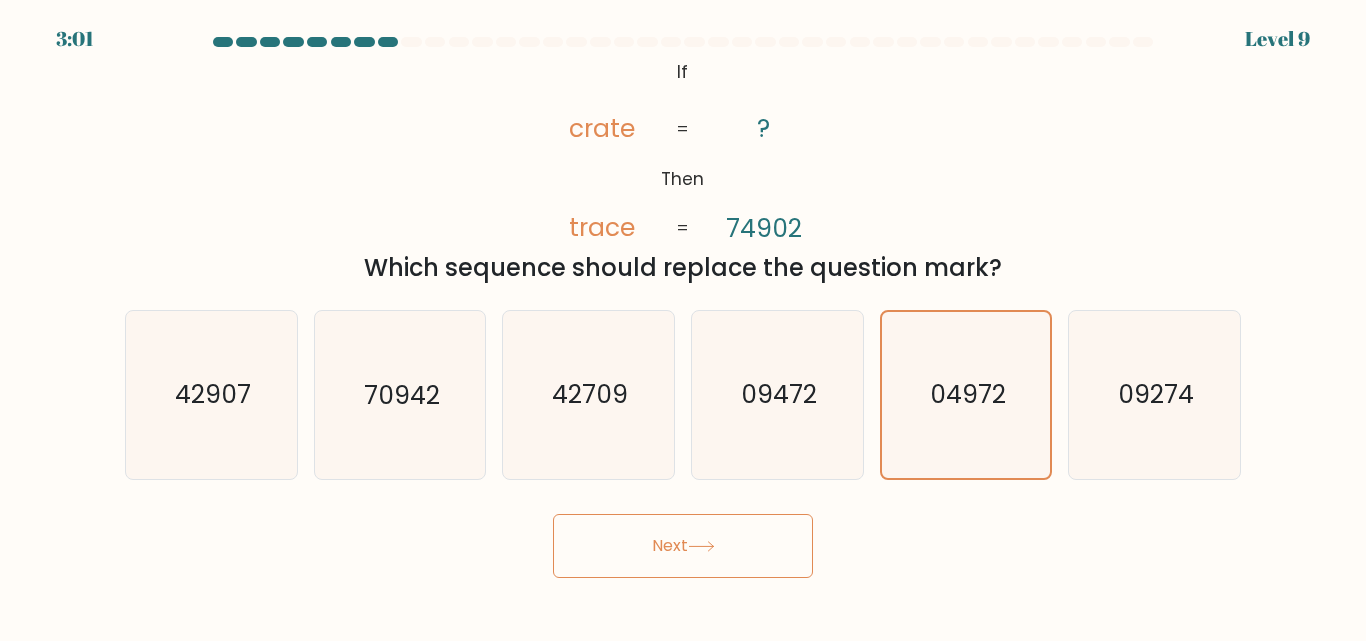 click on "Next" at bounding box center (683, 546) 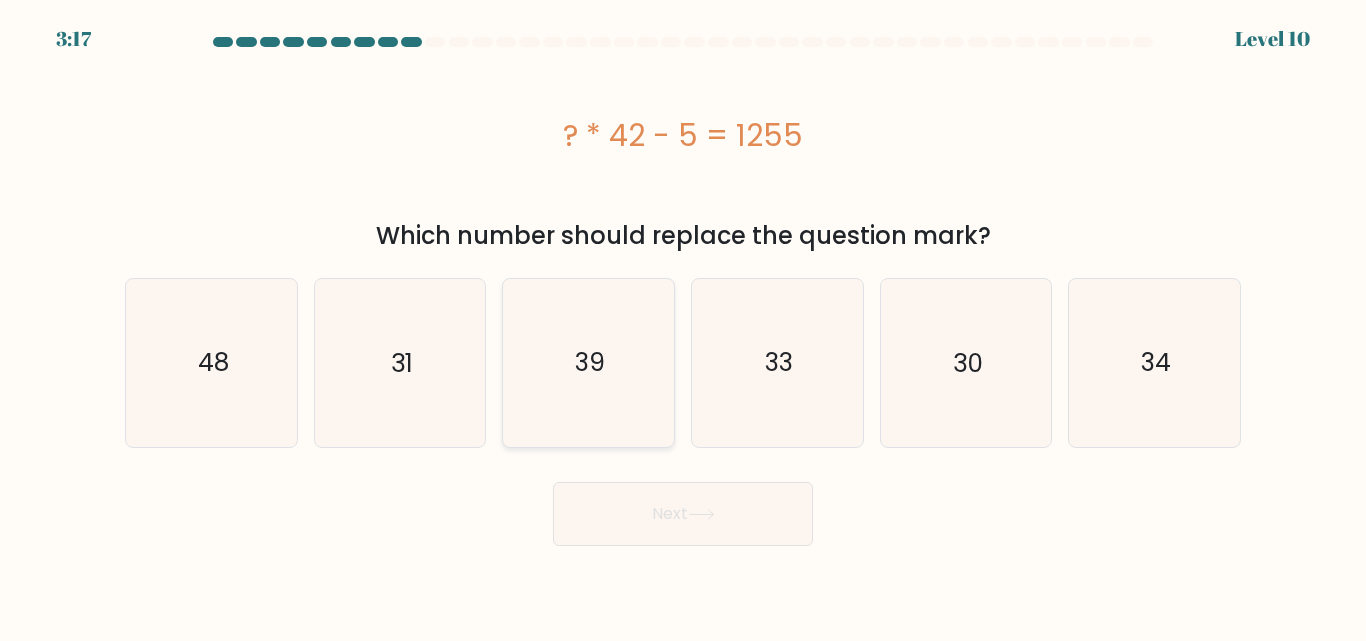 click on "39" 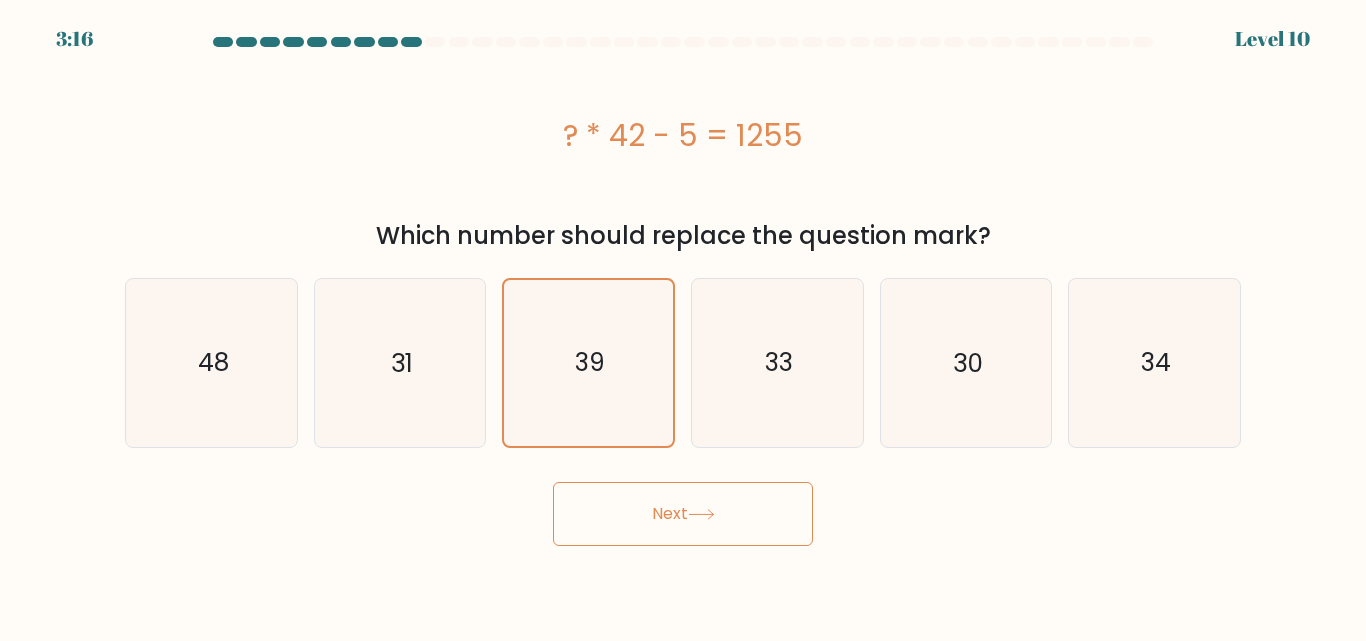 click on "Next" at bounding box center [683, 514] 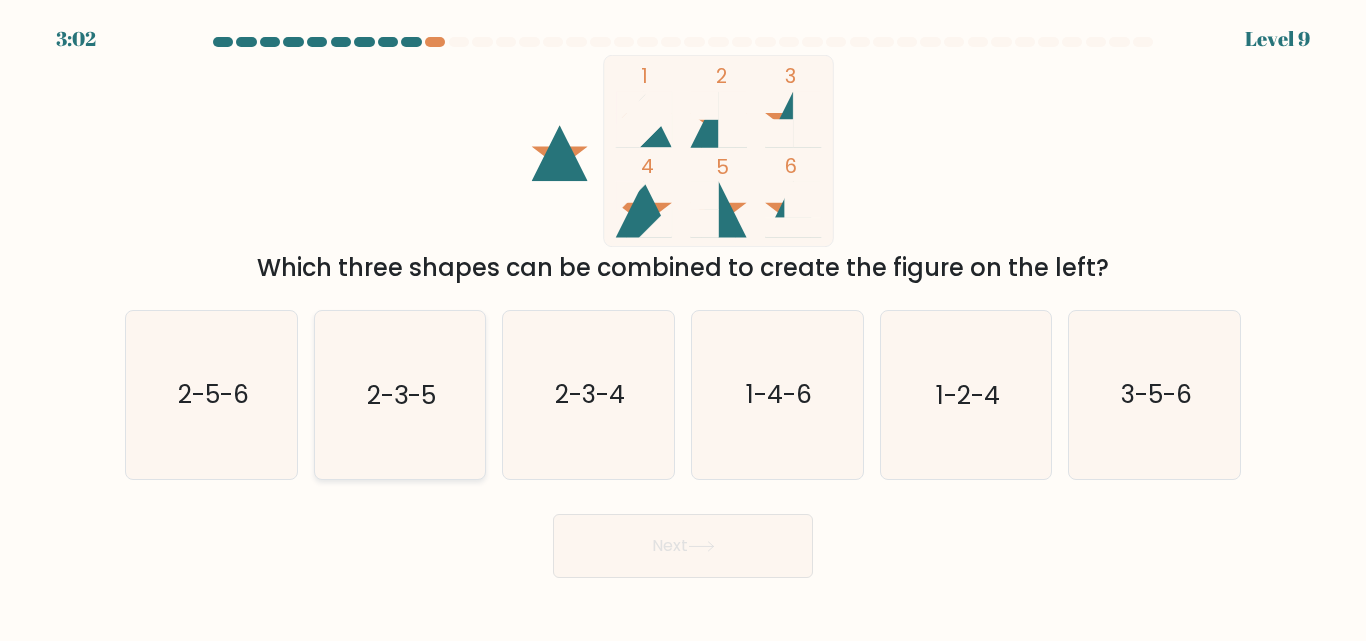 click on "2-3-5" 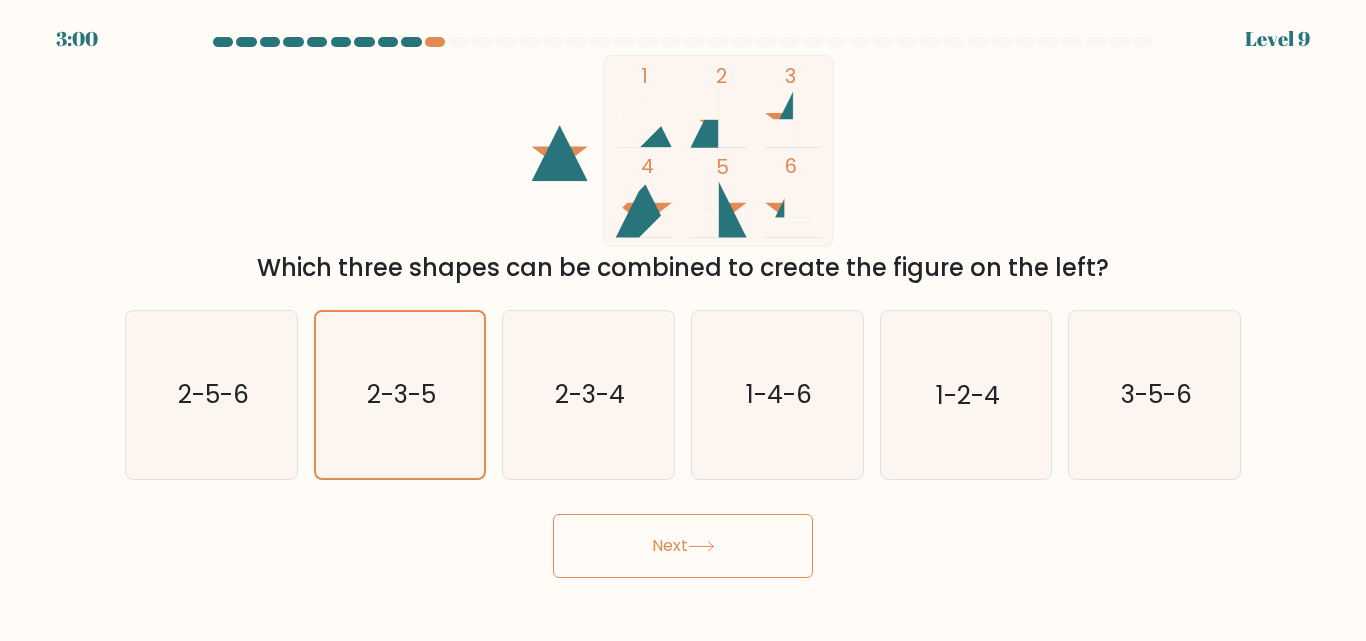 click on "Next" at bounding box center (683, 546) 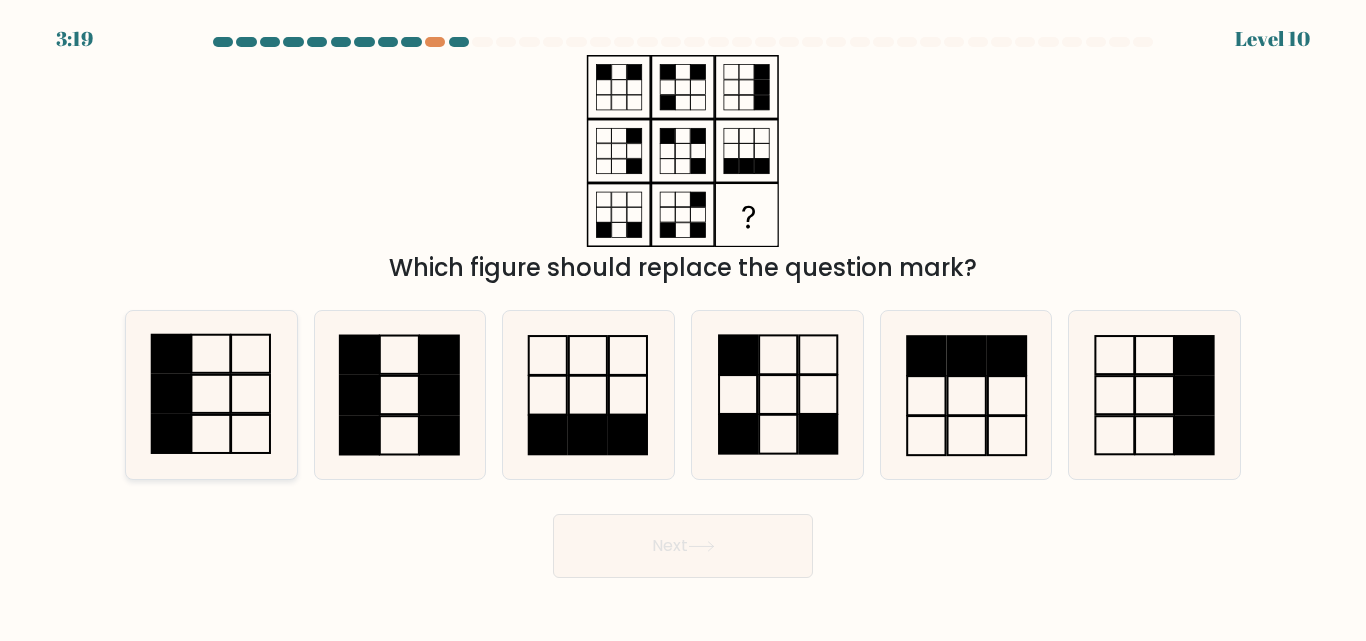 click 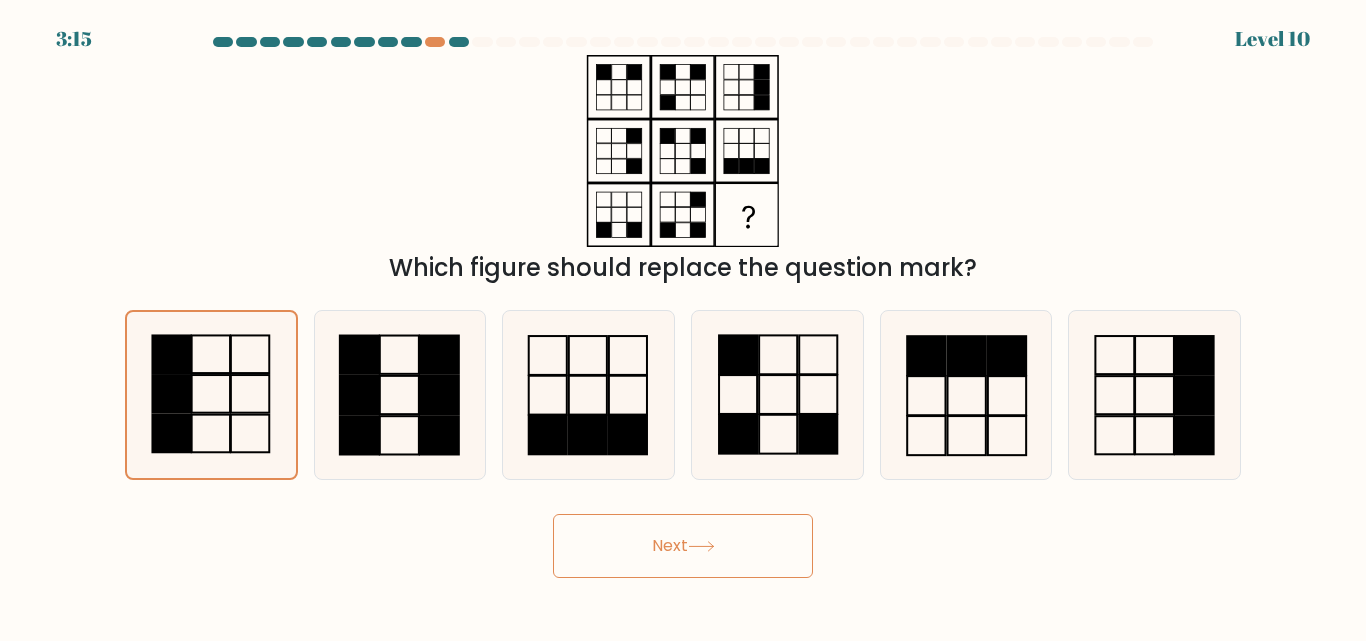 click on "Next" at bounding box center (683, 546) 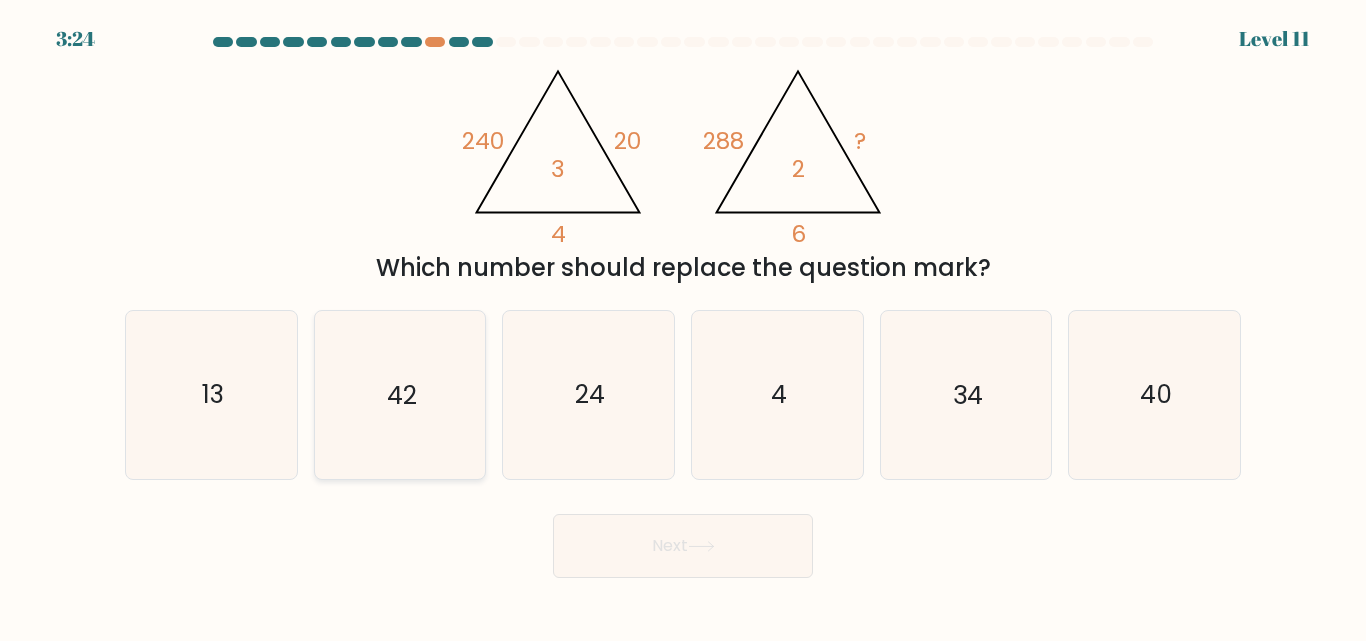 click on "42" 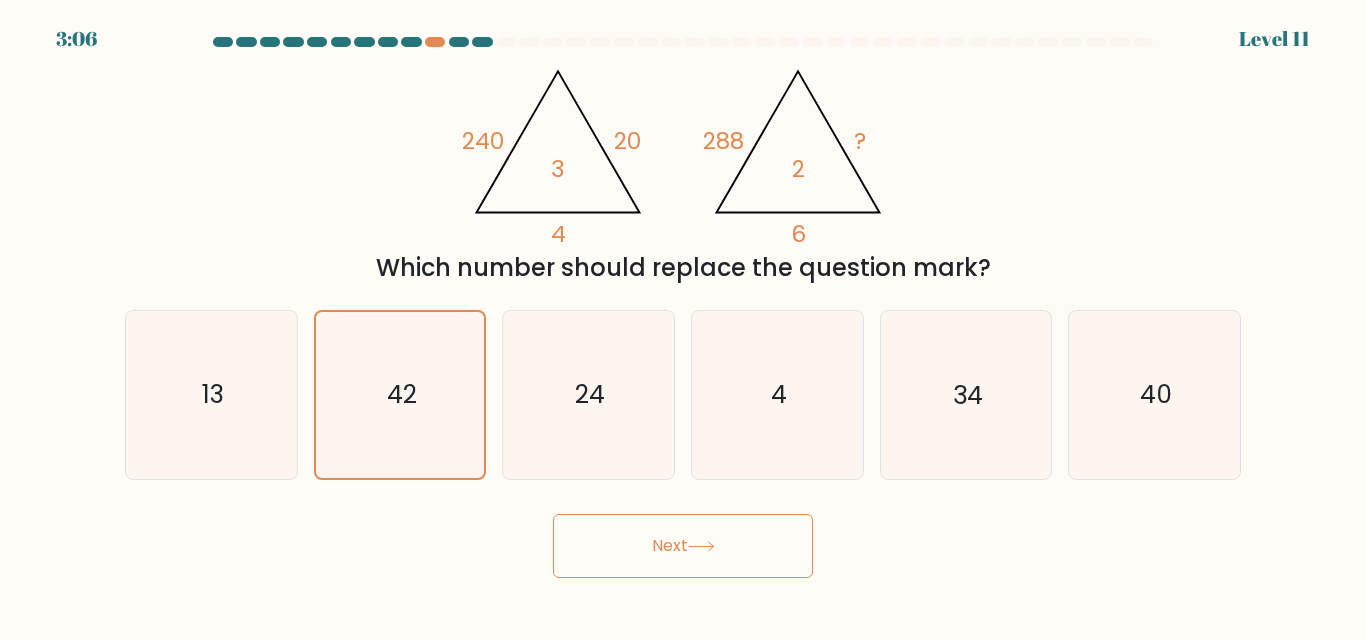 click on "@import url('https://fonts.googleapis.com/css?family=Abril+Fatface:400,100,100italic,300,300italic,400italic,500,500italic,700,700italic,900,900italic');                        240       20       4       3                                       @import url('https://fonts.googleapis.com/css?family=Abril+Fatface:400,100,100italic,300,300italic,400italic,500,500italic,700,700italic,900,900italic');                        288       ?       6       2
Which number should replace the question mark?" at bounding box center (683, 170) 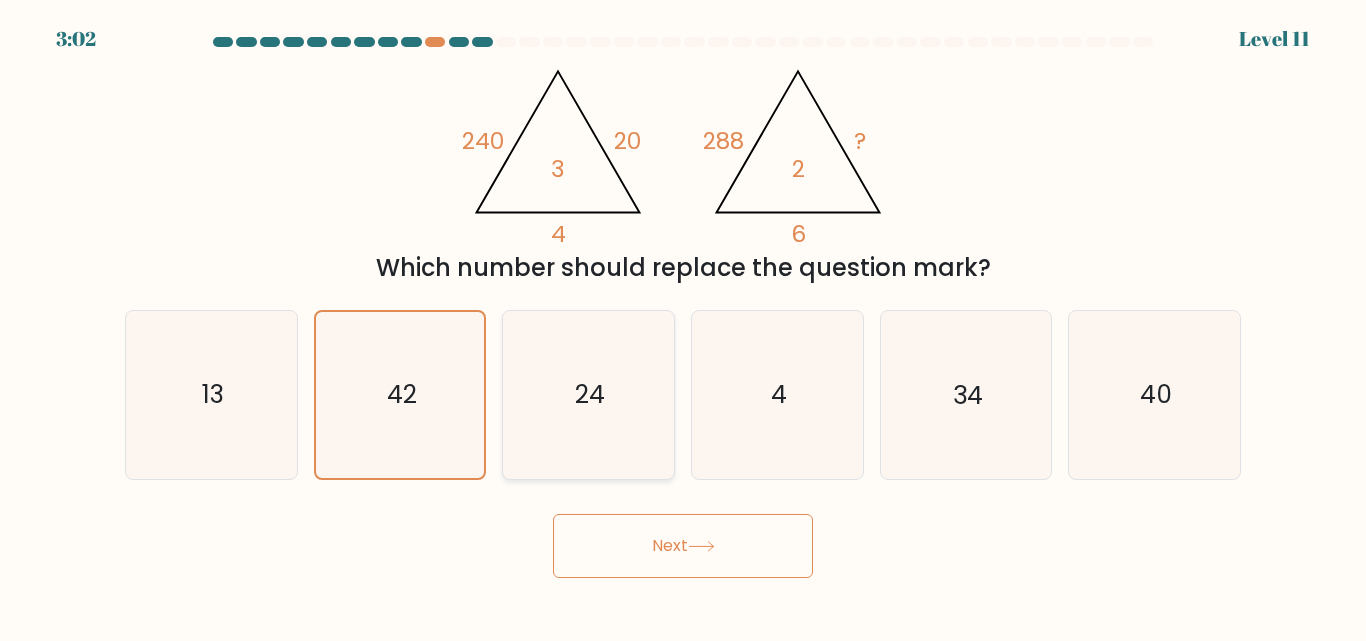 click on "24" 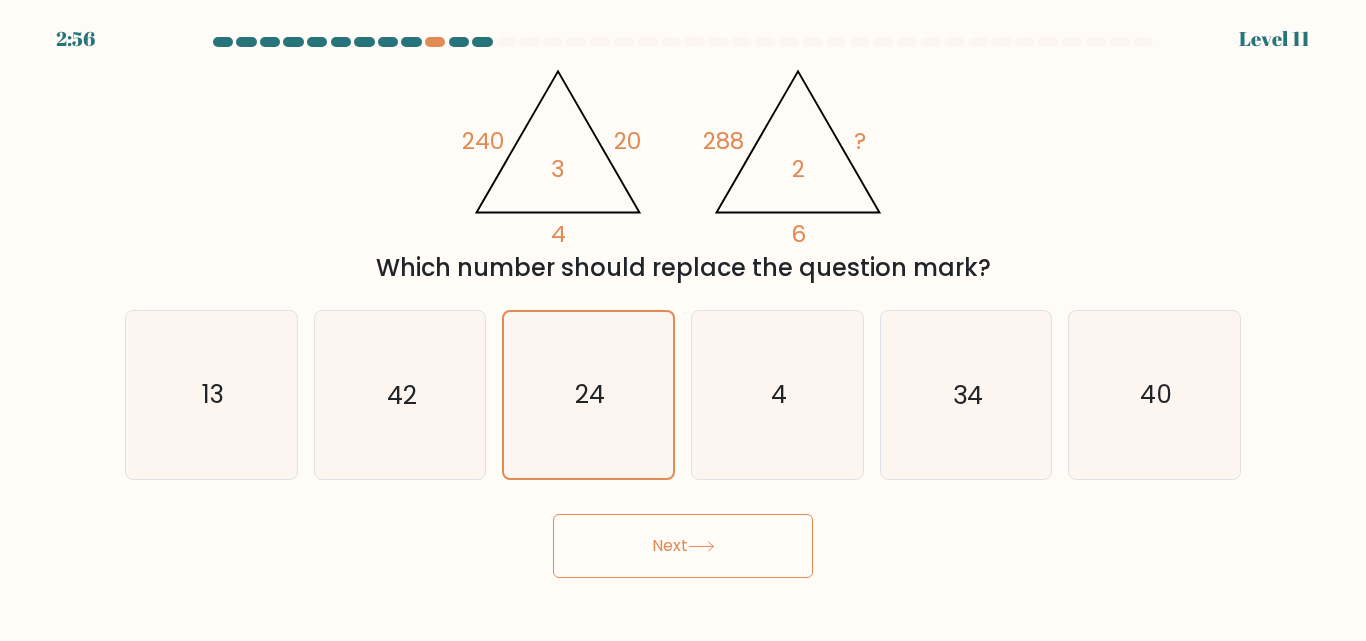 click on "Next" at bounding box center (683, 546) 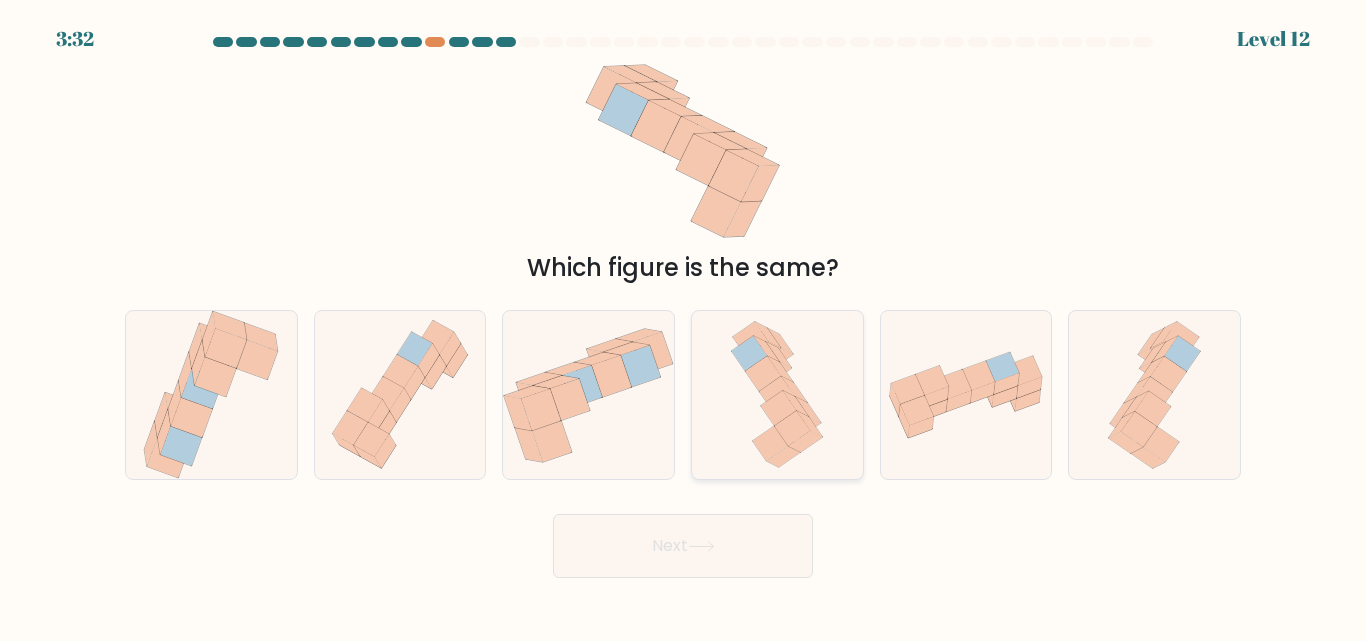 click 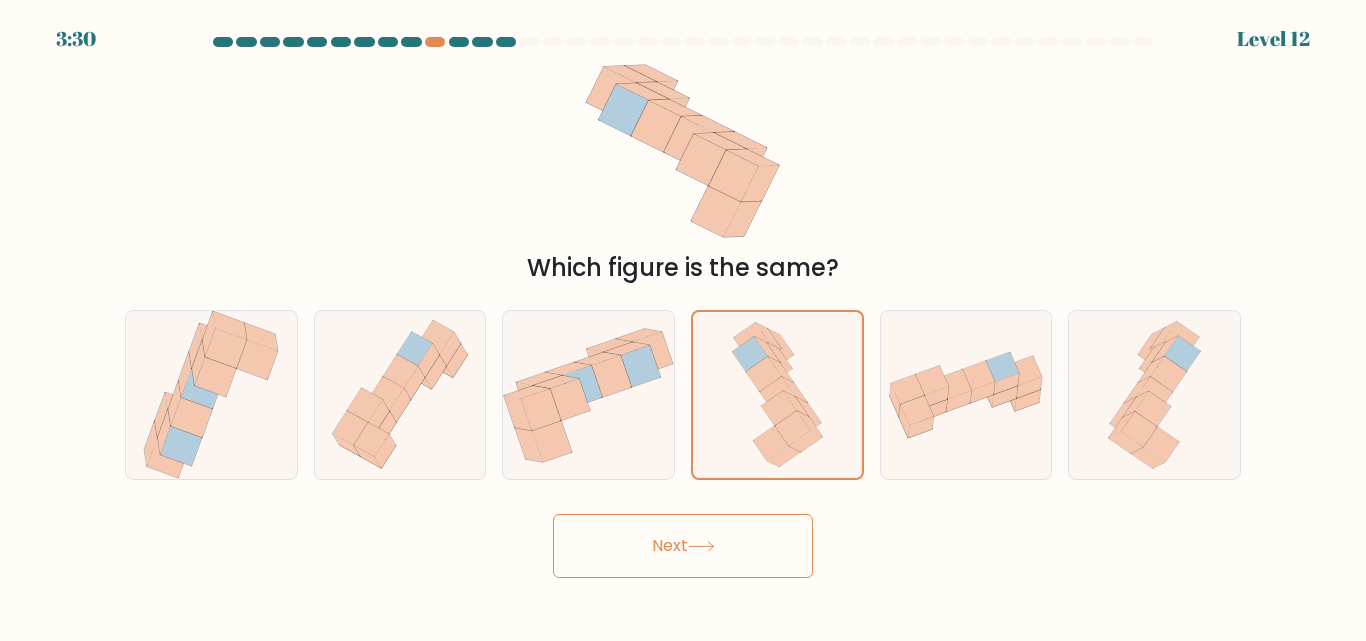 click on "Next" at bounding box center (683, 546) 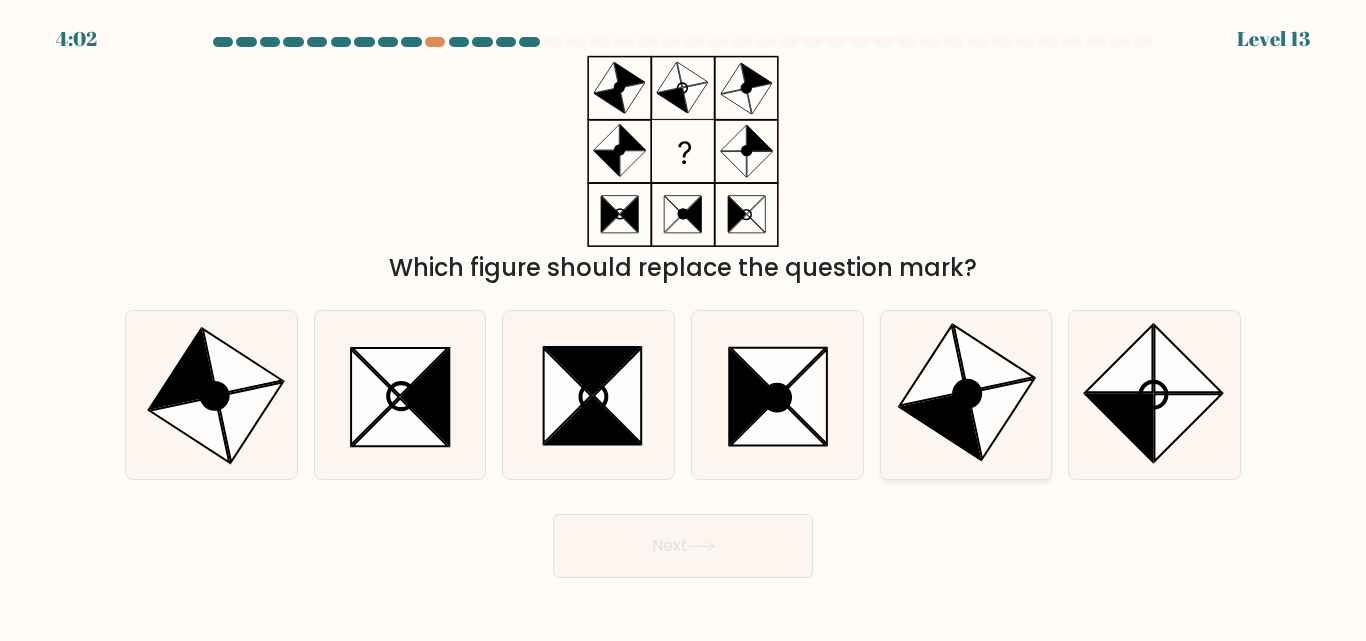 click 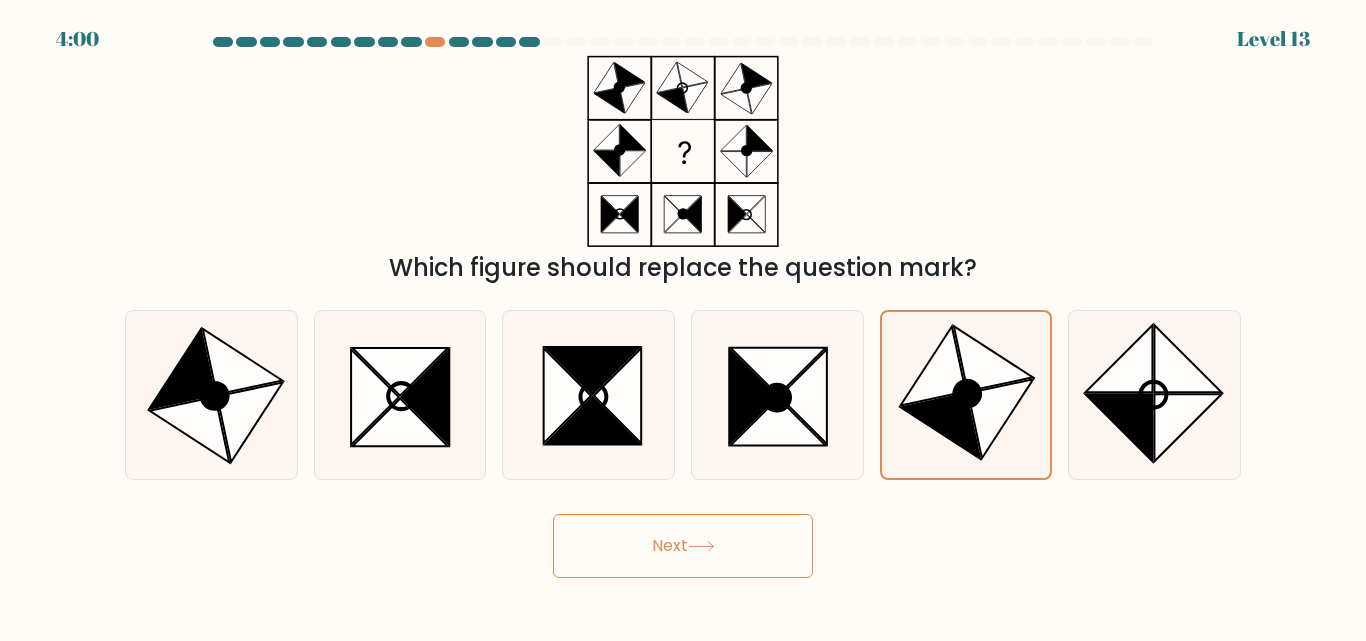 click on "Next" at bounding box center (683, 546) 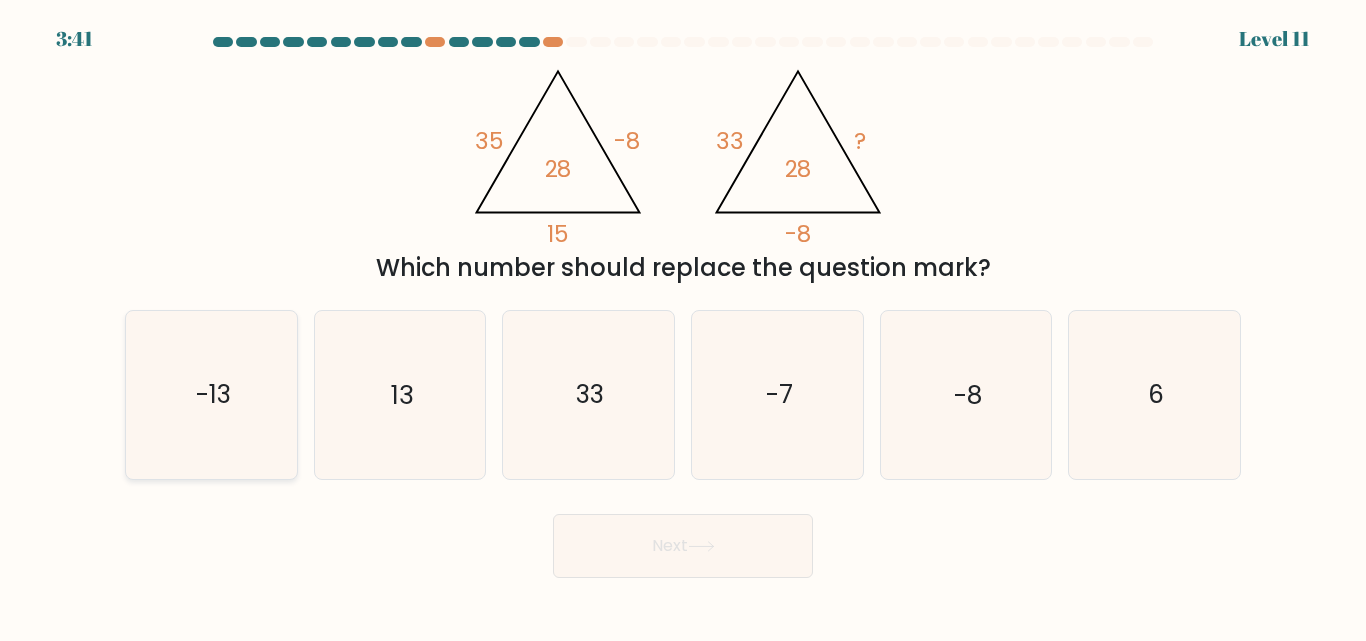 click on "-13" 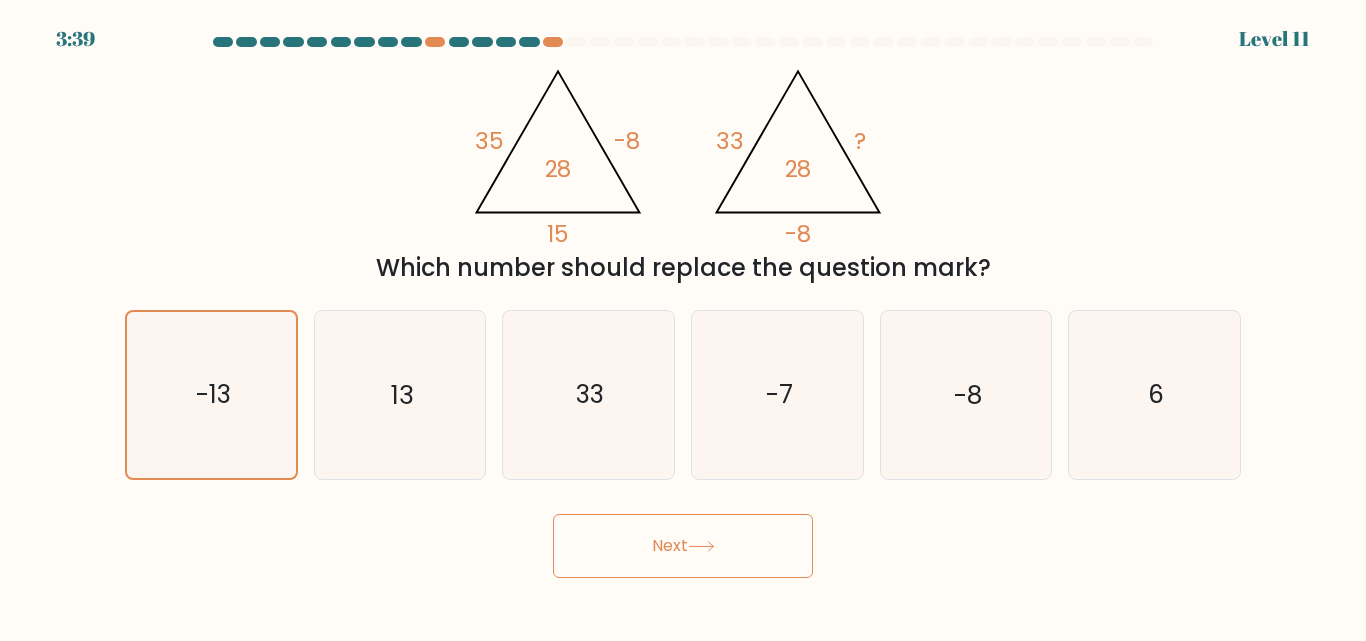 click on "Next" at bounding box center (683, 546) 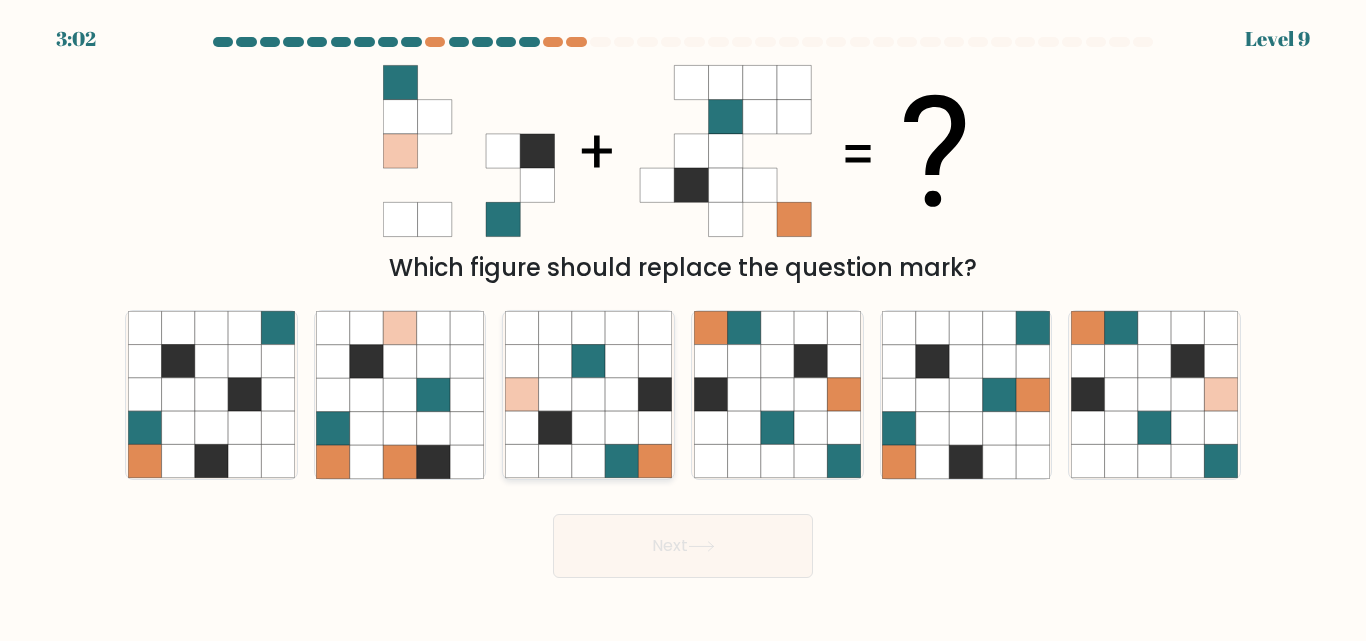 click 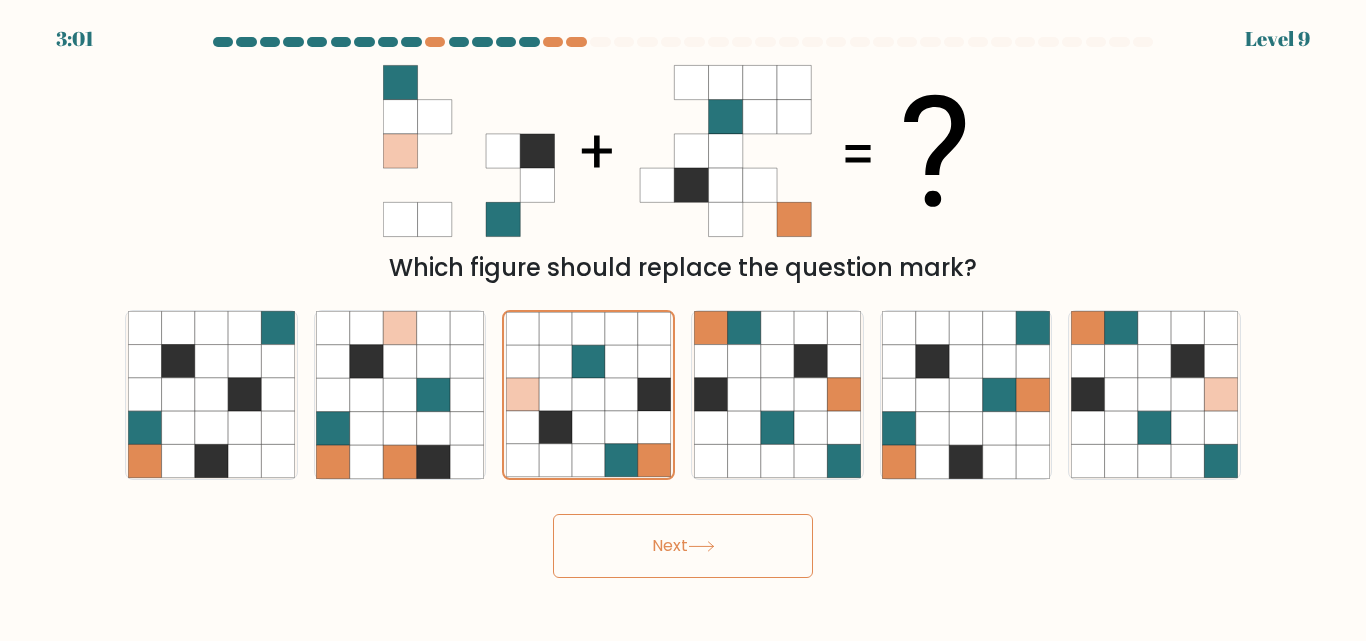 click on "Next" at bounding box center [683, 546] 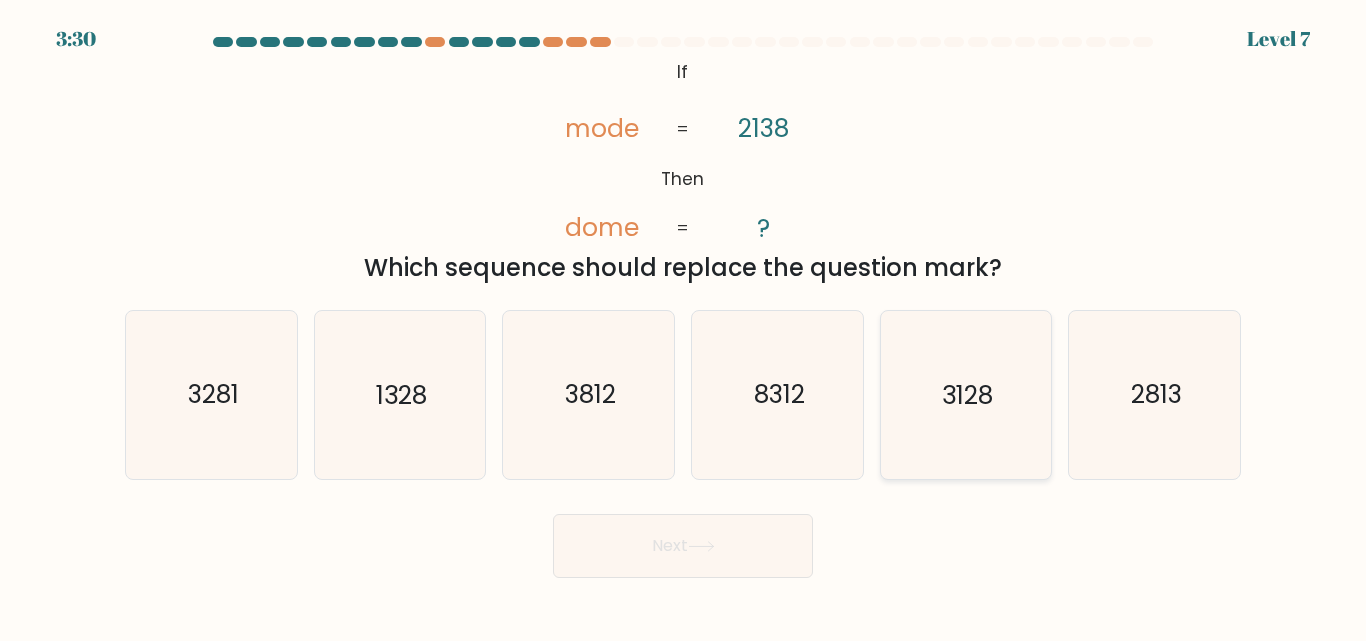 click on "3128" 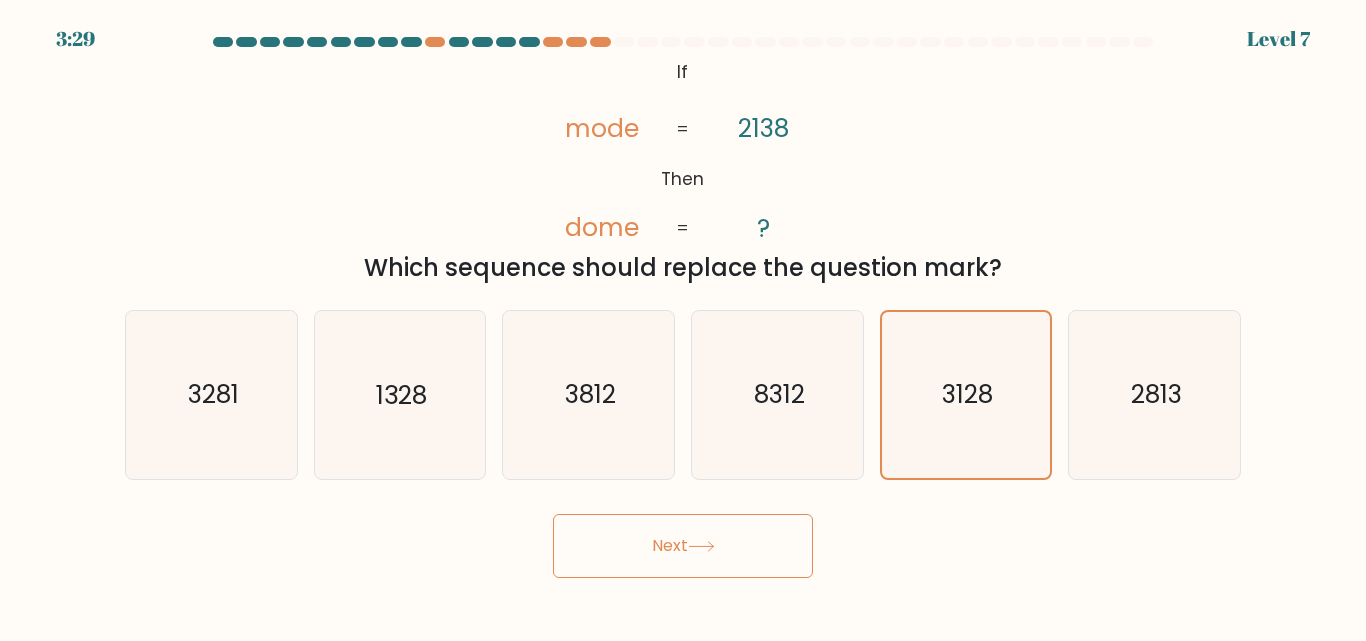 click on "Next" at bounding box center [683, 546] 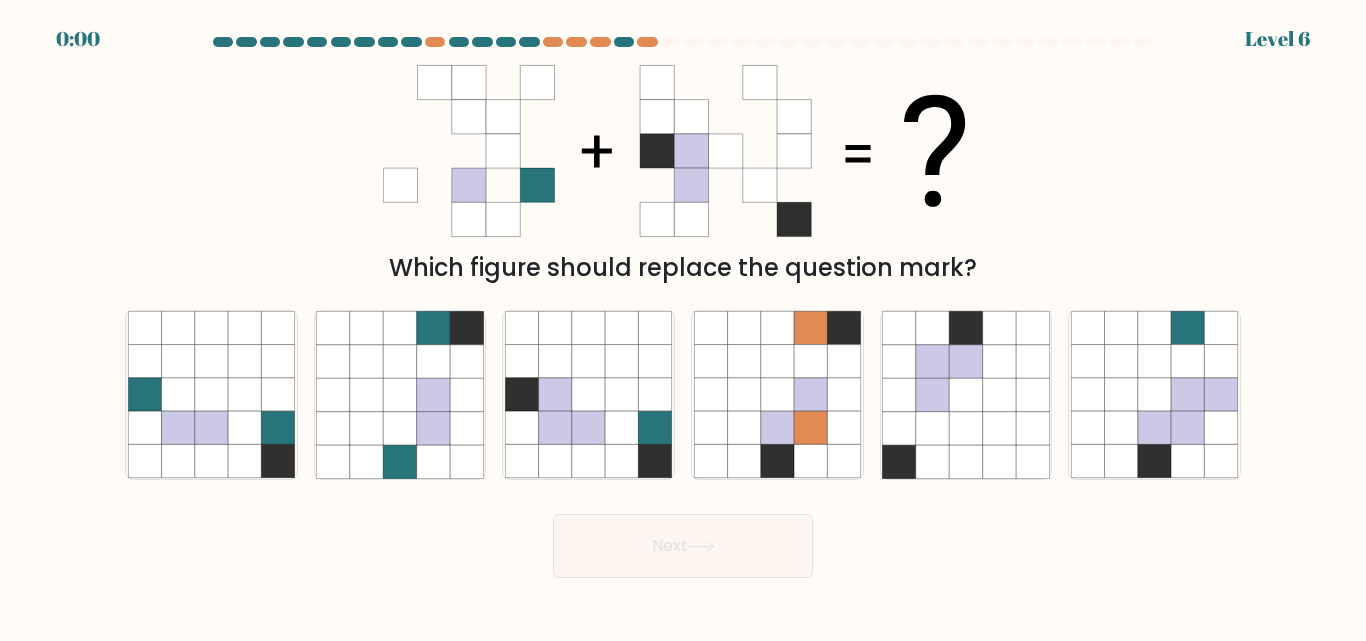 scroll, scrollTop: 0, scrollLeft: 0, axis: both 